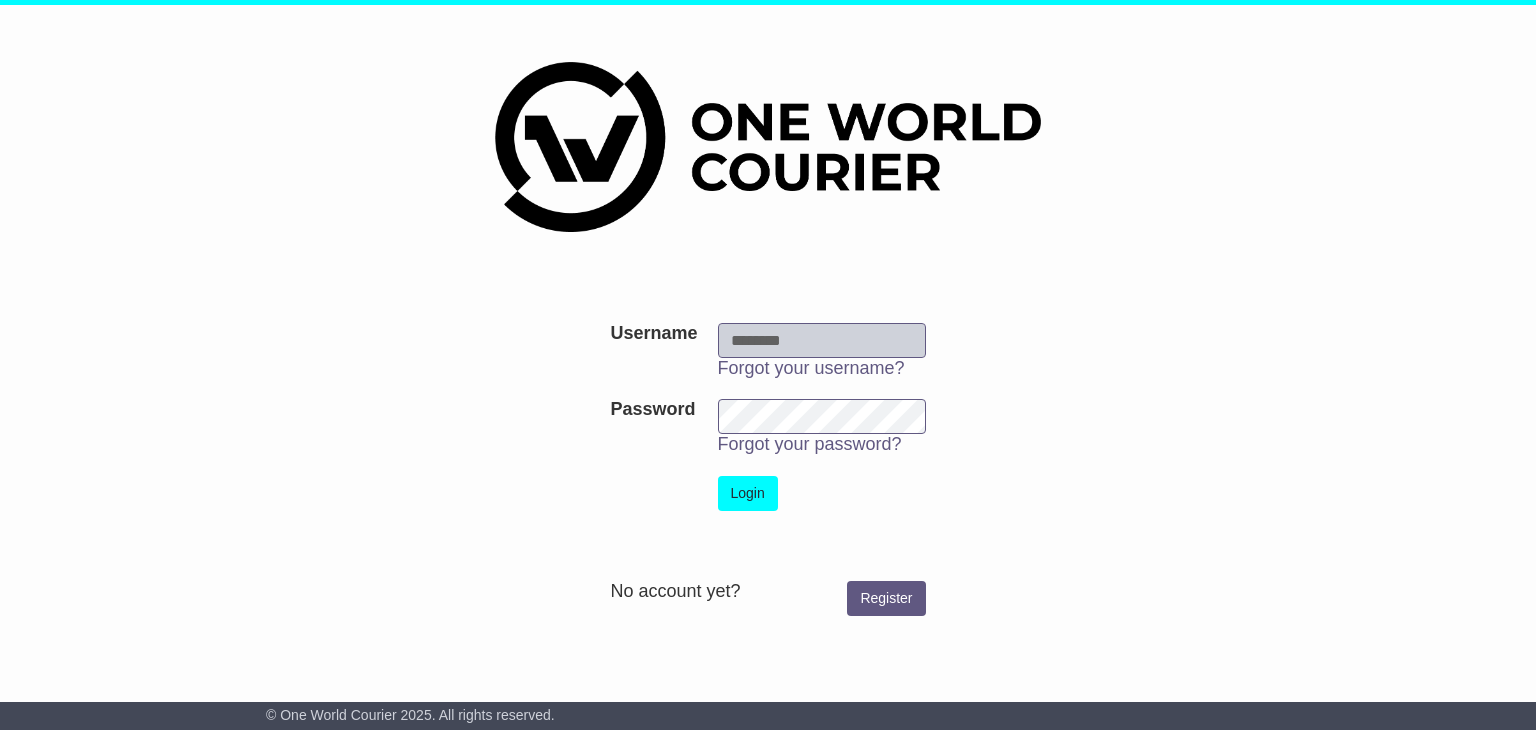 scroll, scrollTop: 0, scrollLeft: 0, axis: both 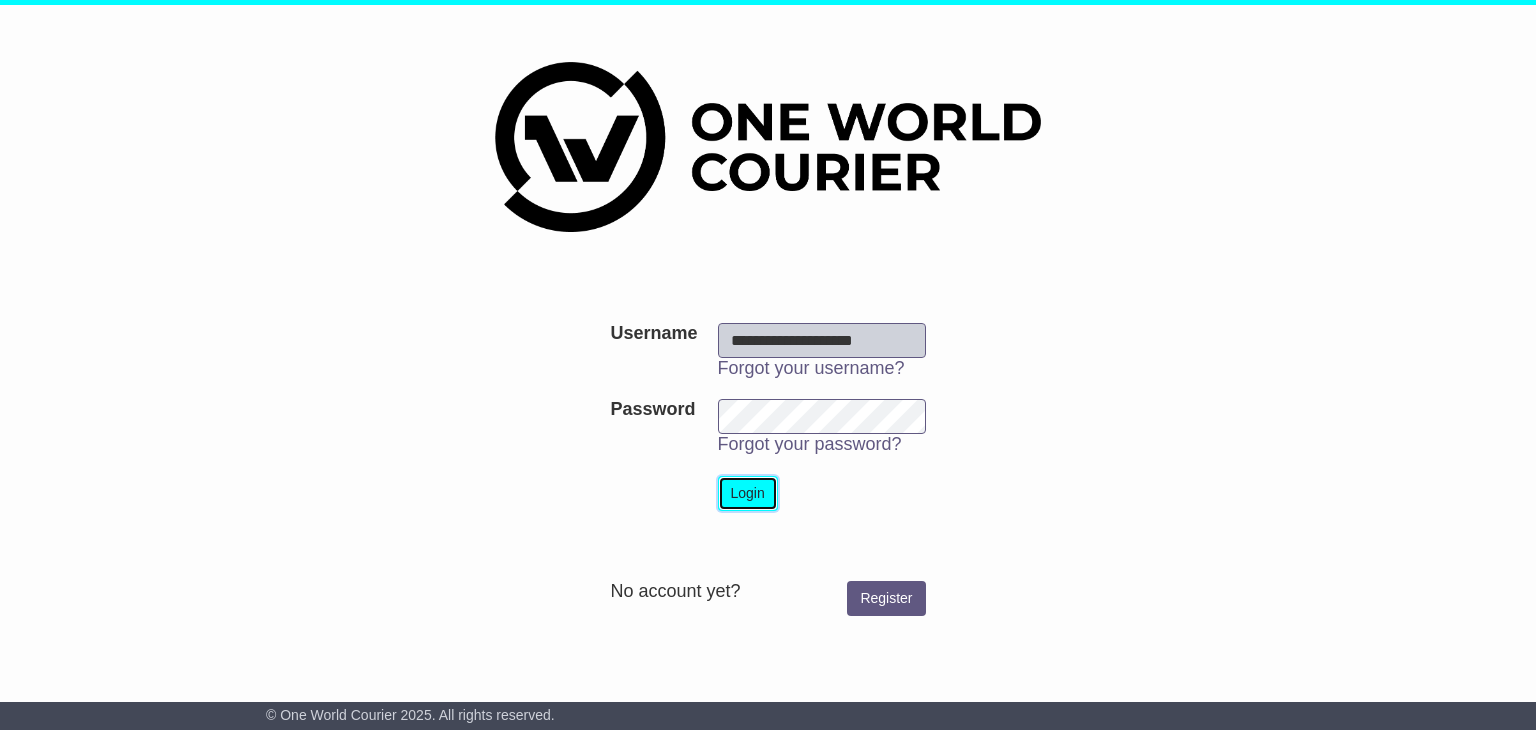 click on "Login" at bounding box center (748, 493) 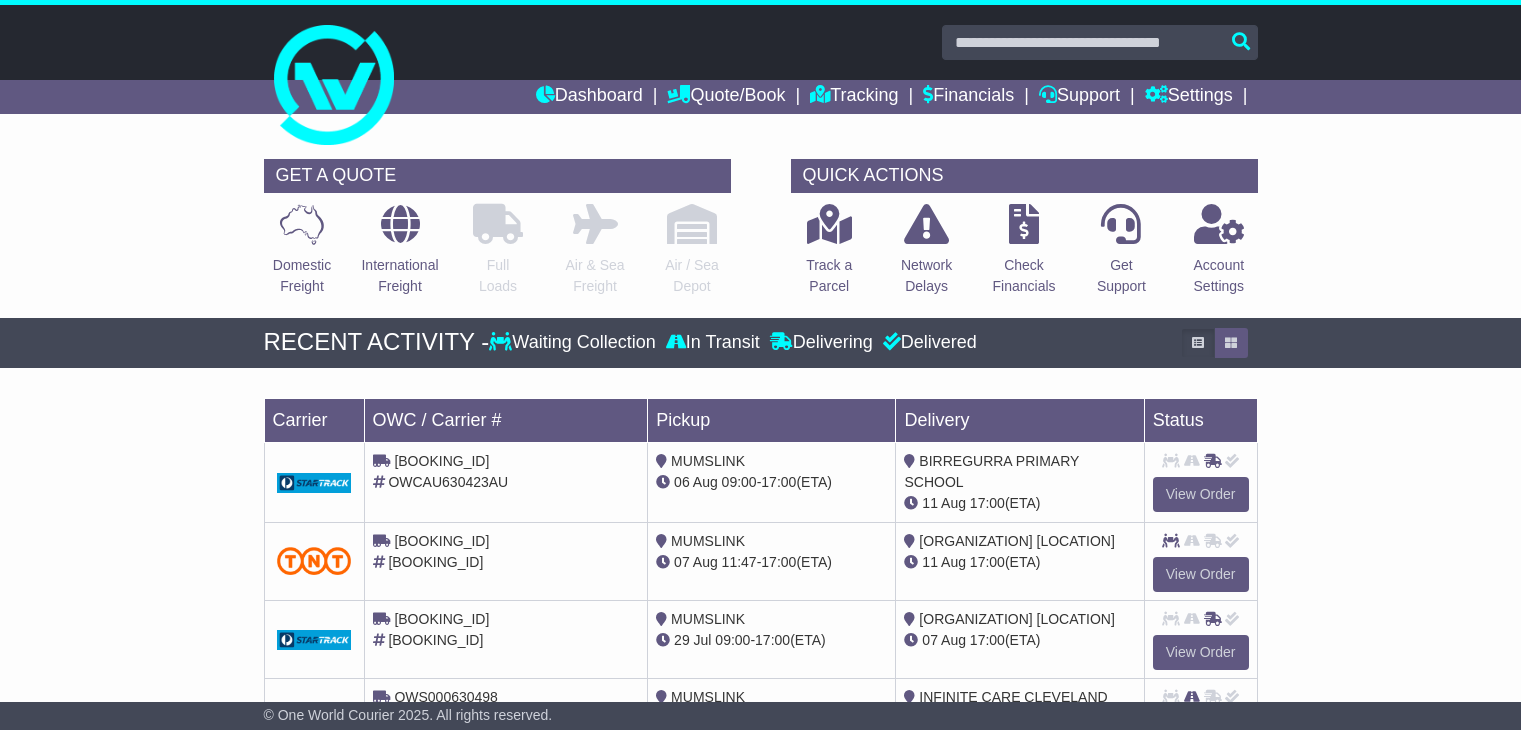 scroll, scrollTop: 0, scrollLeft: 0, axis: both 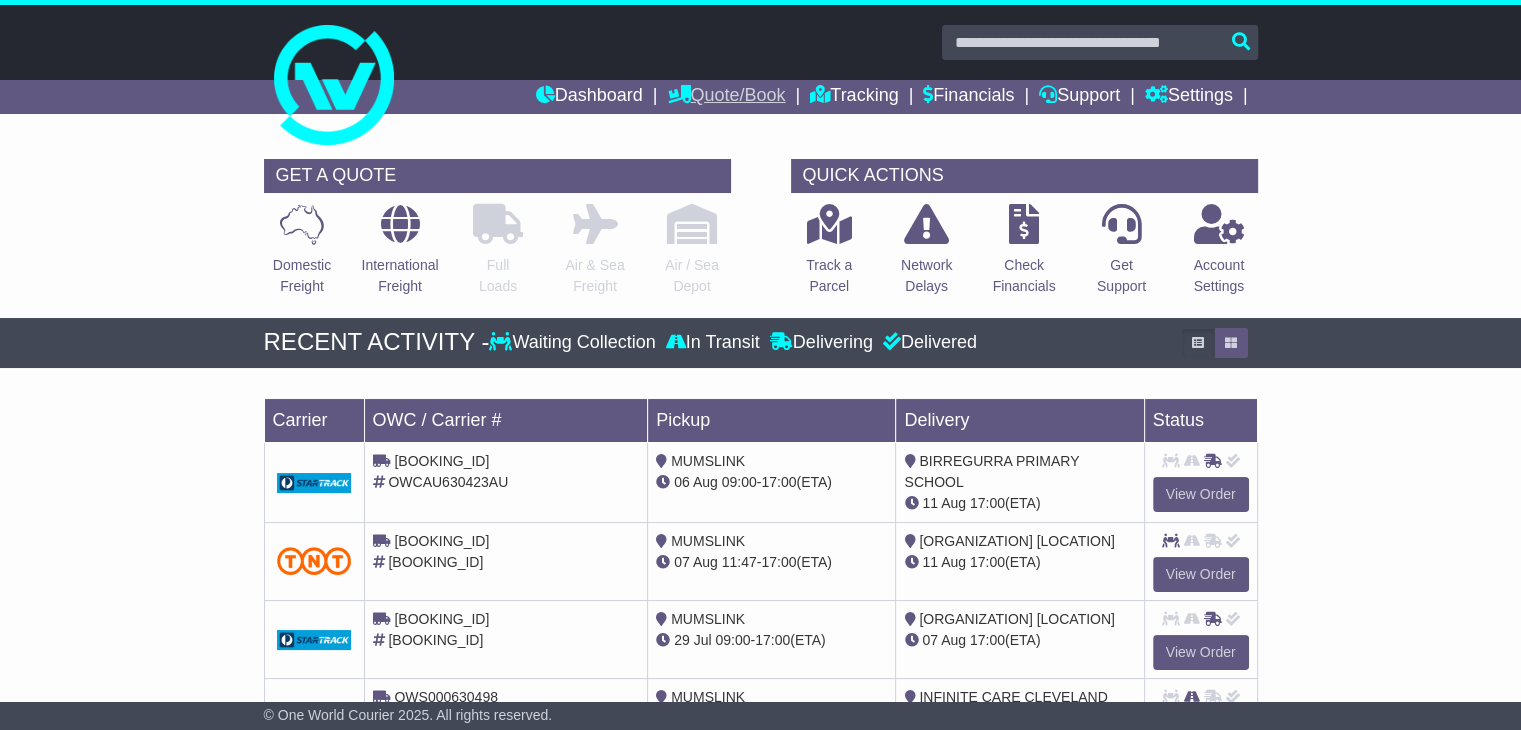 click on "Quote/Book" at bounding box center (726, 97) 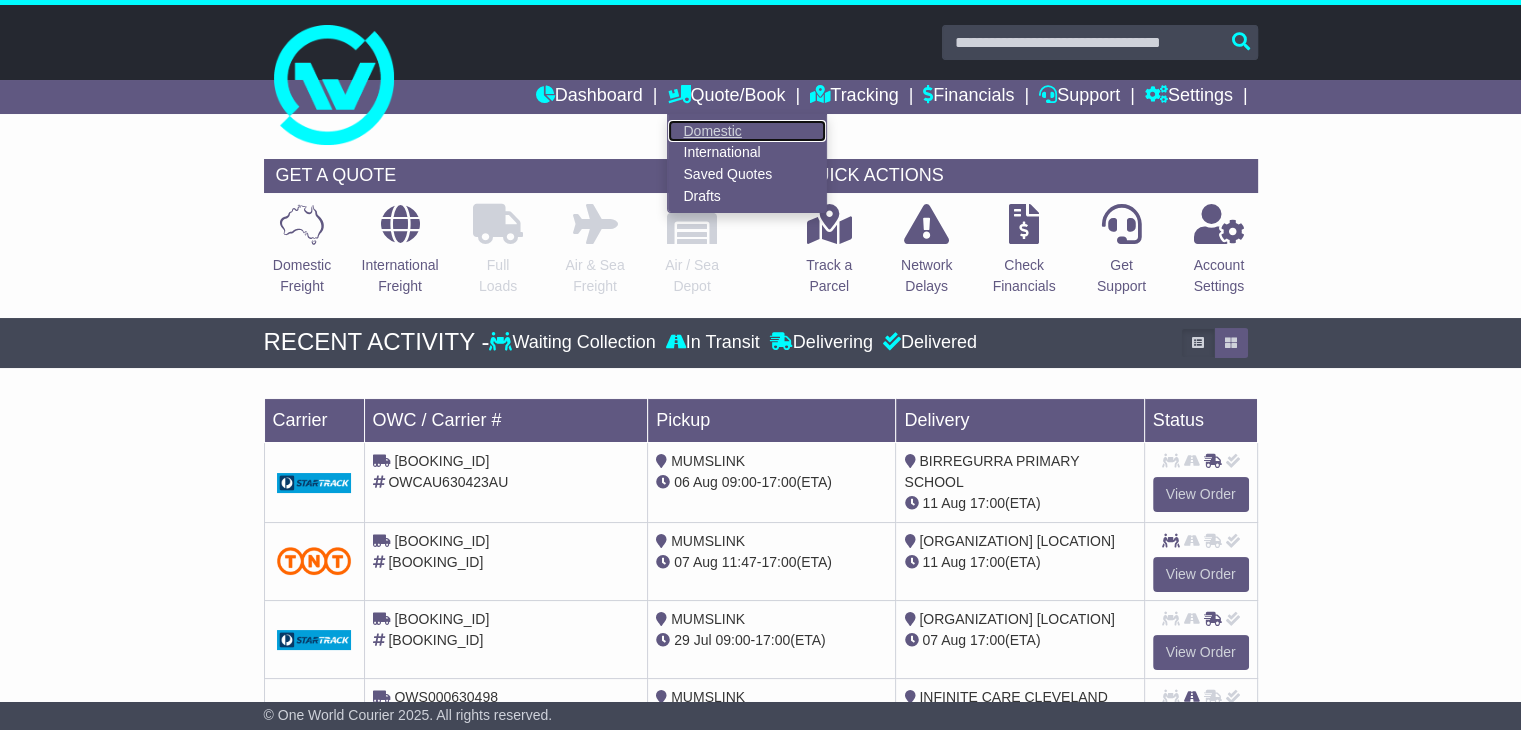 click on "Domestic" at bounding box center (747, 131) 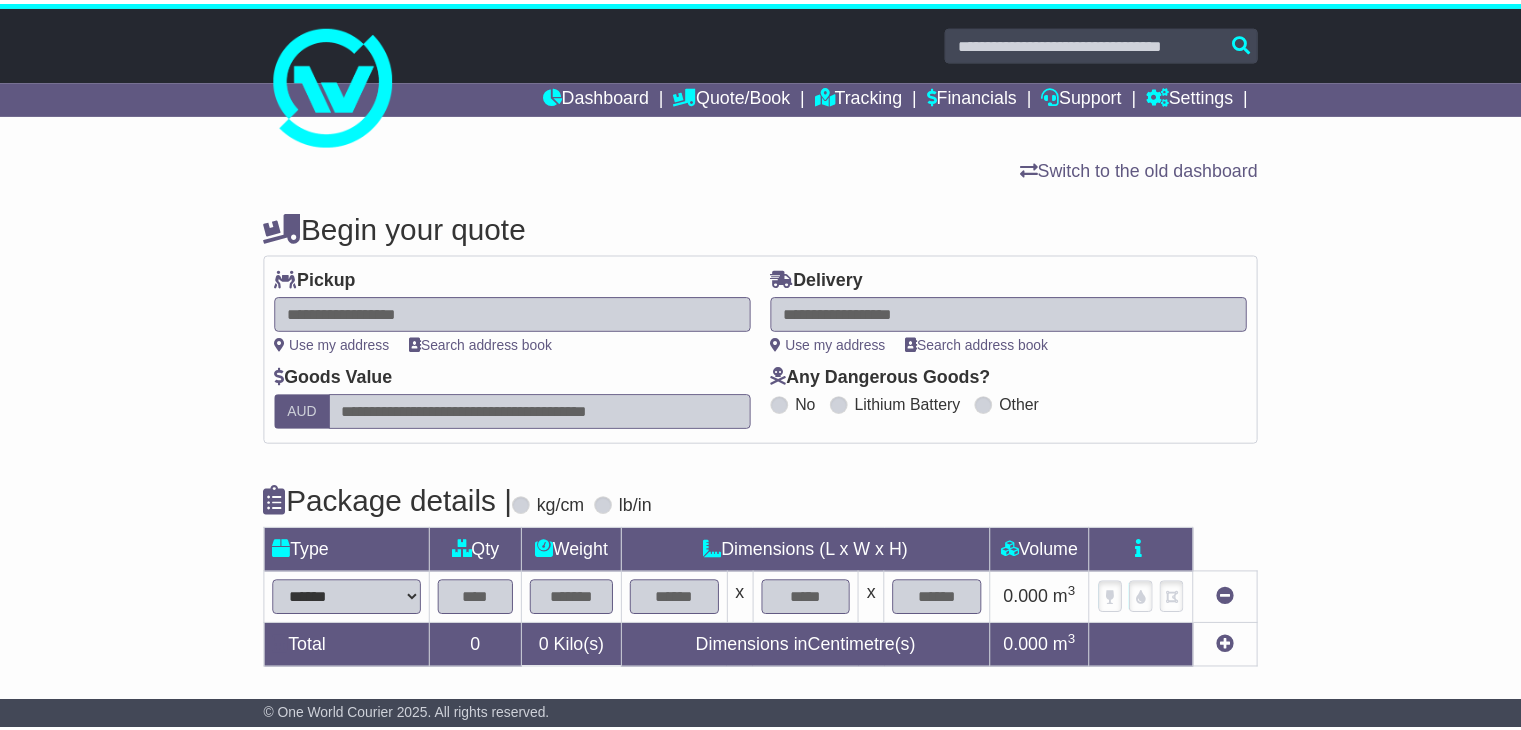 scroll, scrollTop: 0, scrollLeft: 0, axis: both 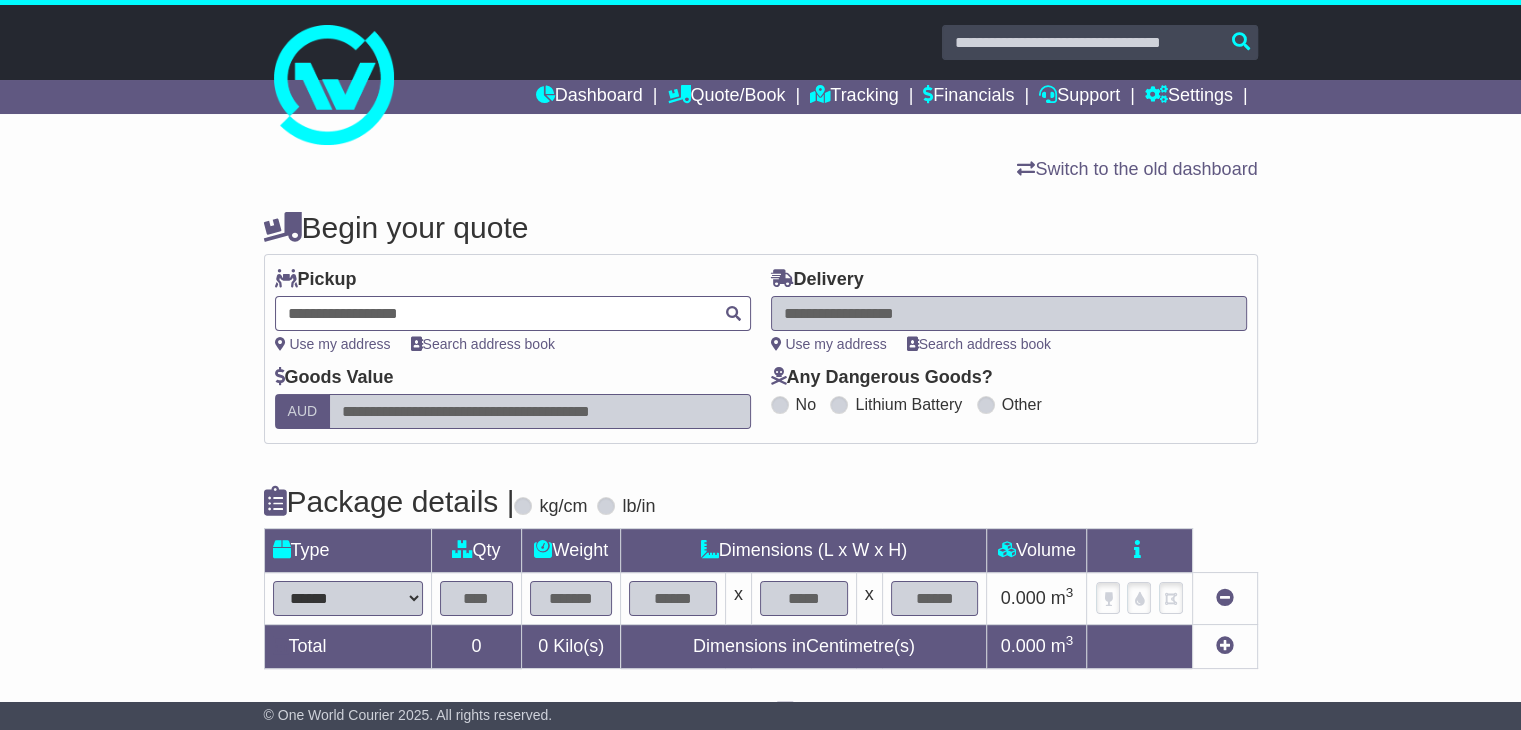 drag, startPoint x: 384, startPoint y: 310, endPoint x: 580, endPoint y: 285, distance: 197.58795 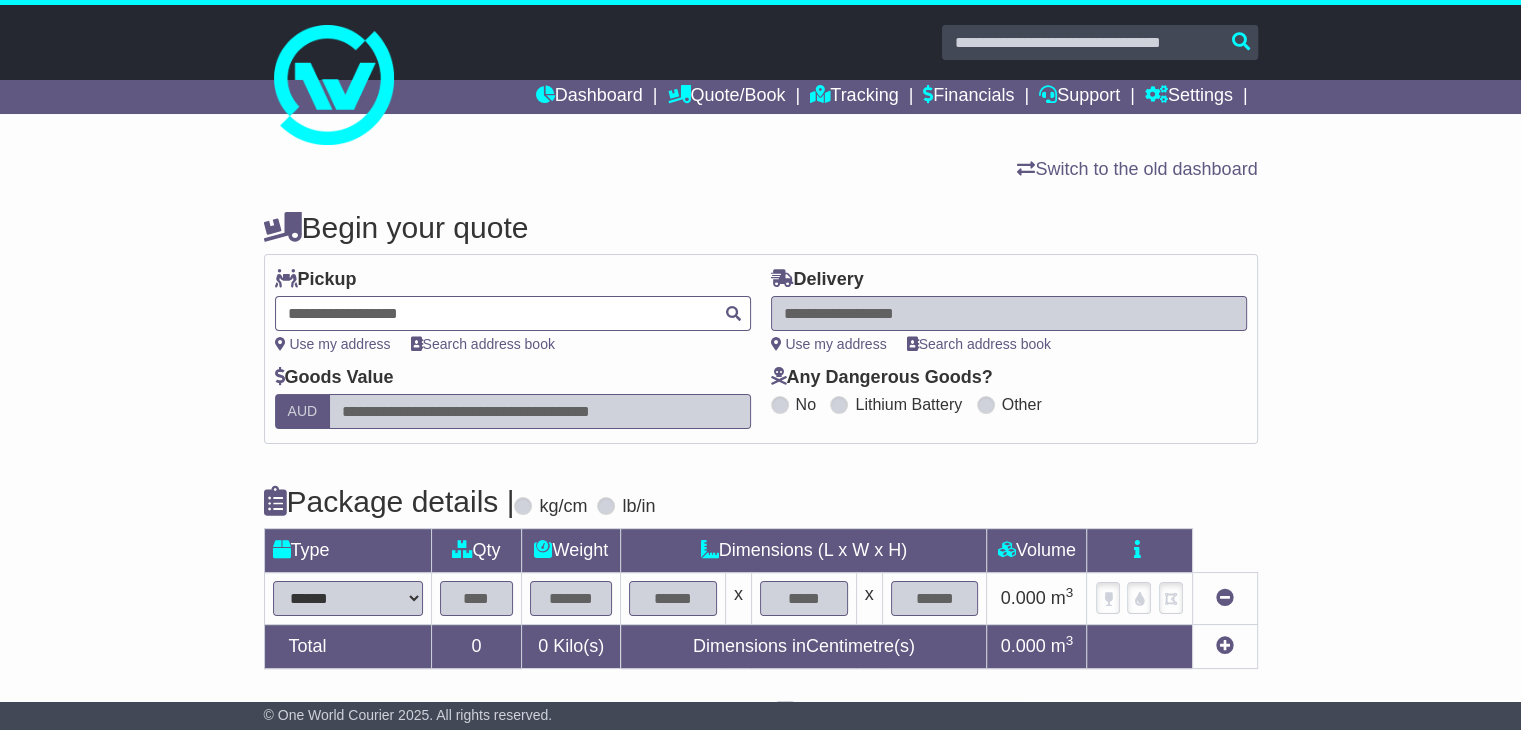 click at bounding box center (513, 313) 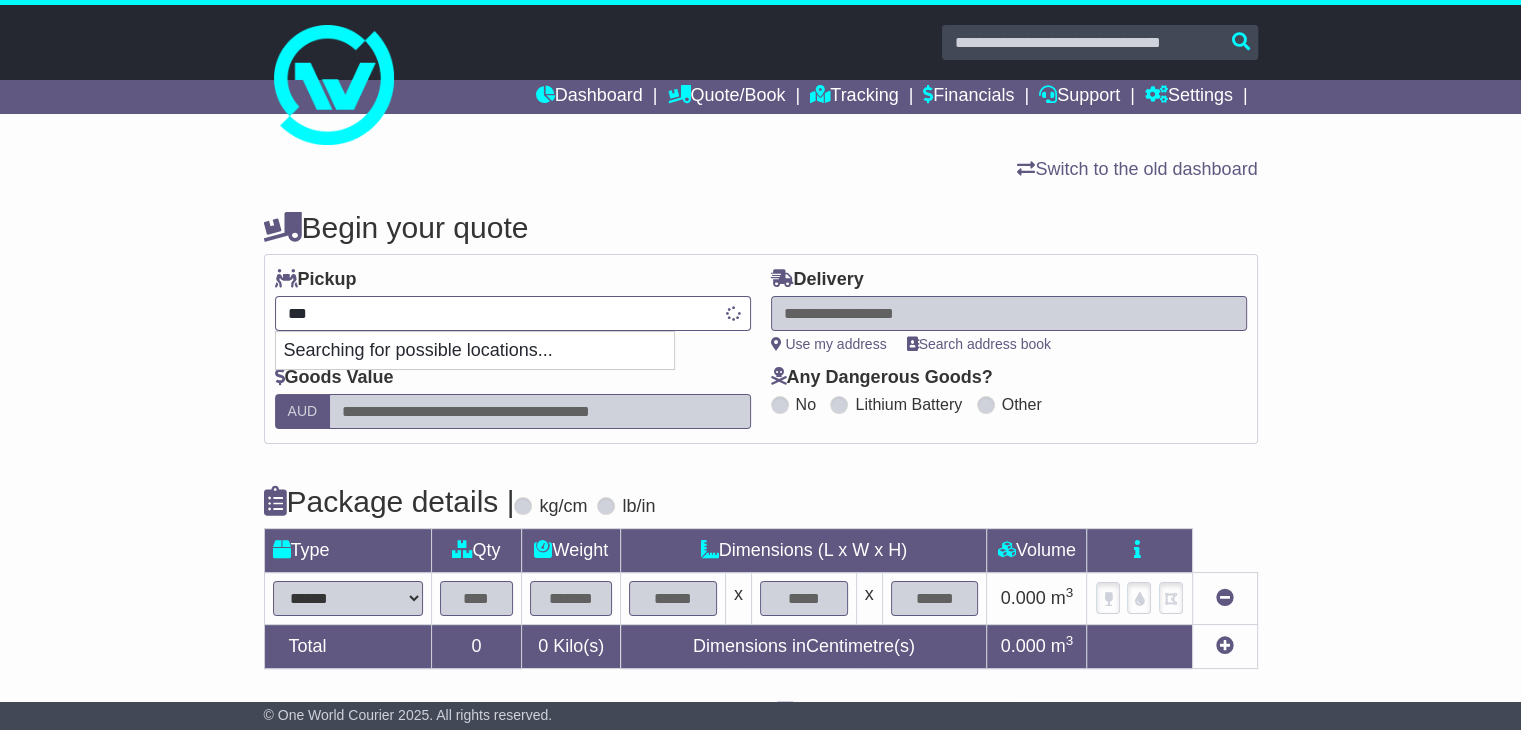 type on "****" 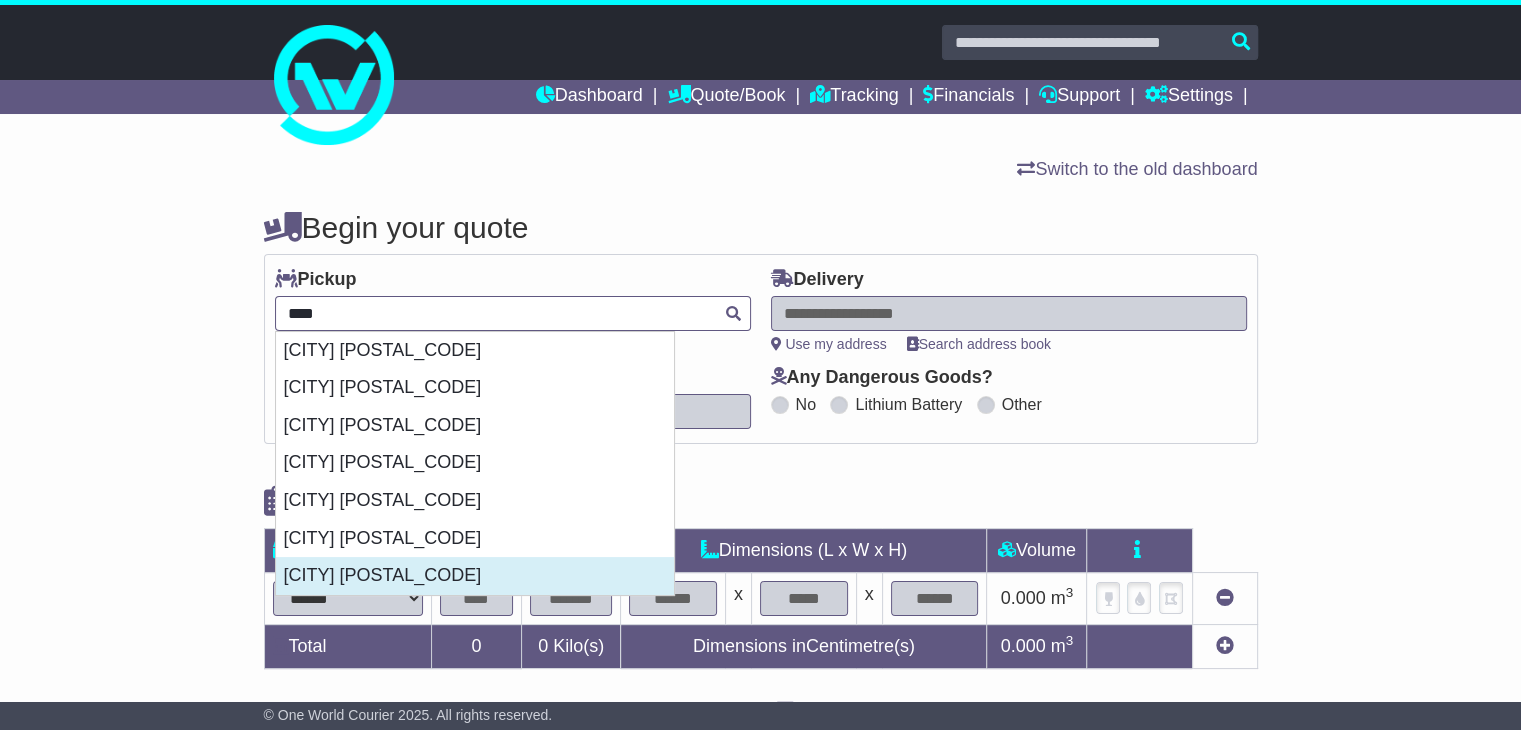click on "[CITY] [POSTAL_CODE]" at bounding box center [475, 576] 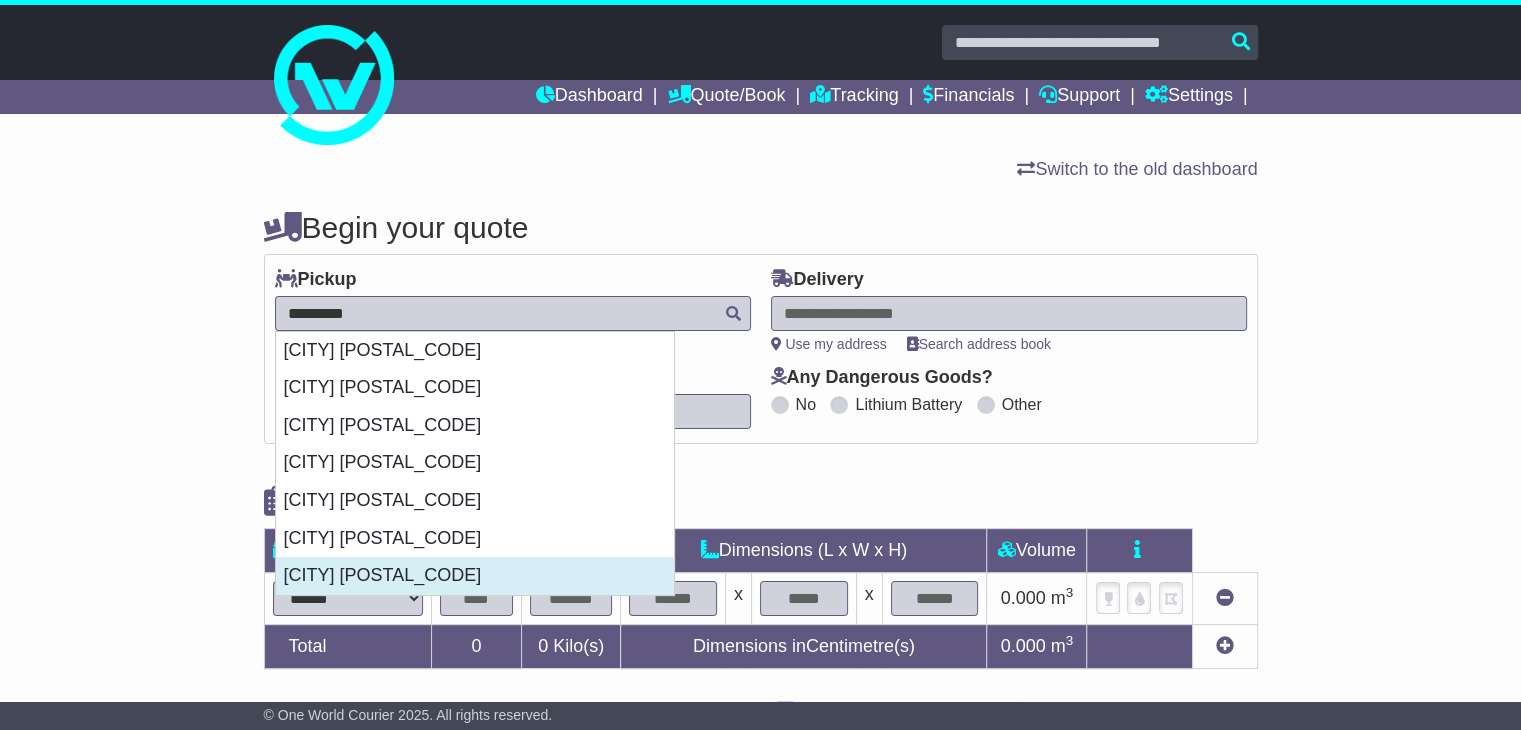 type on "**********" 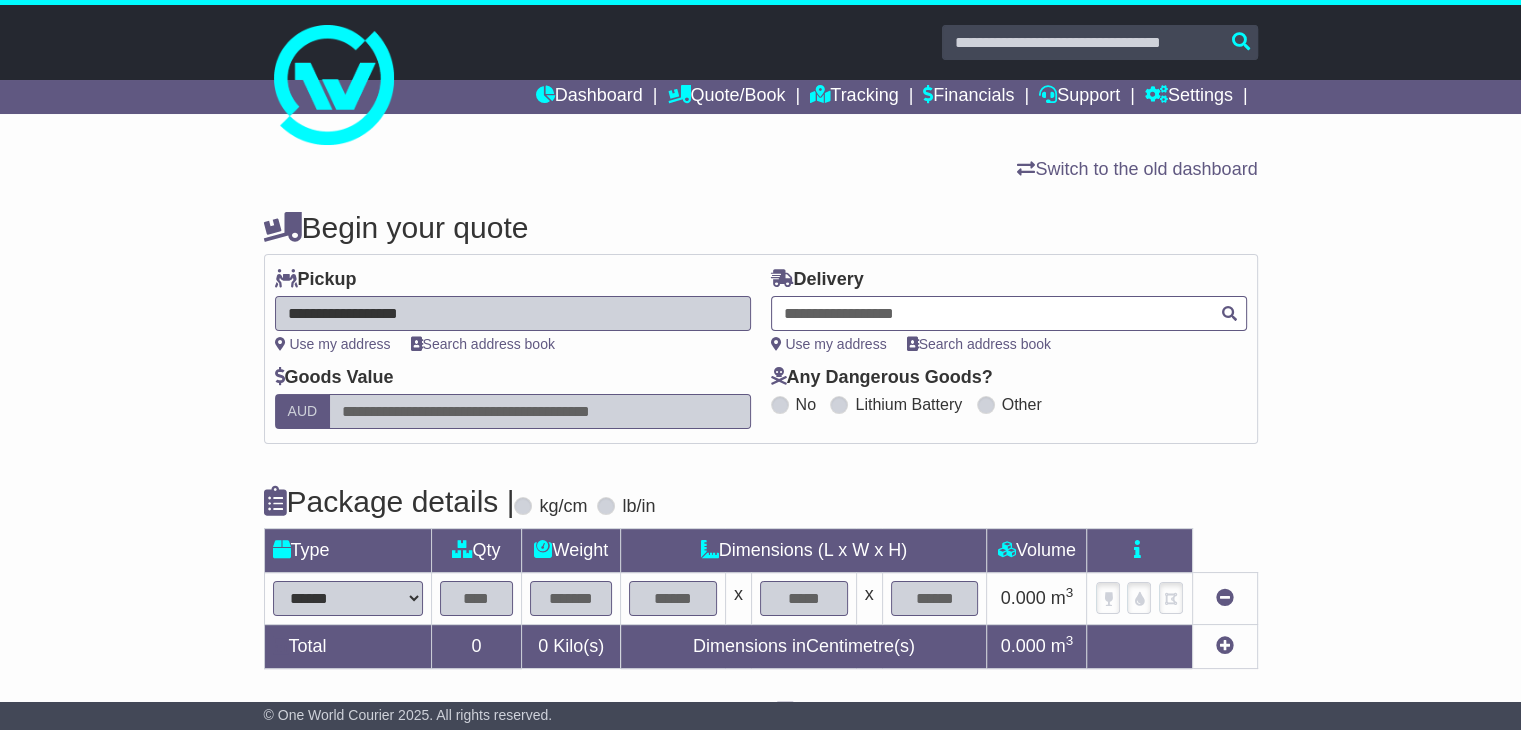 click at bounding box center (1009, 313) 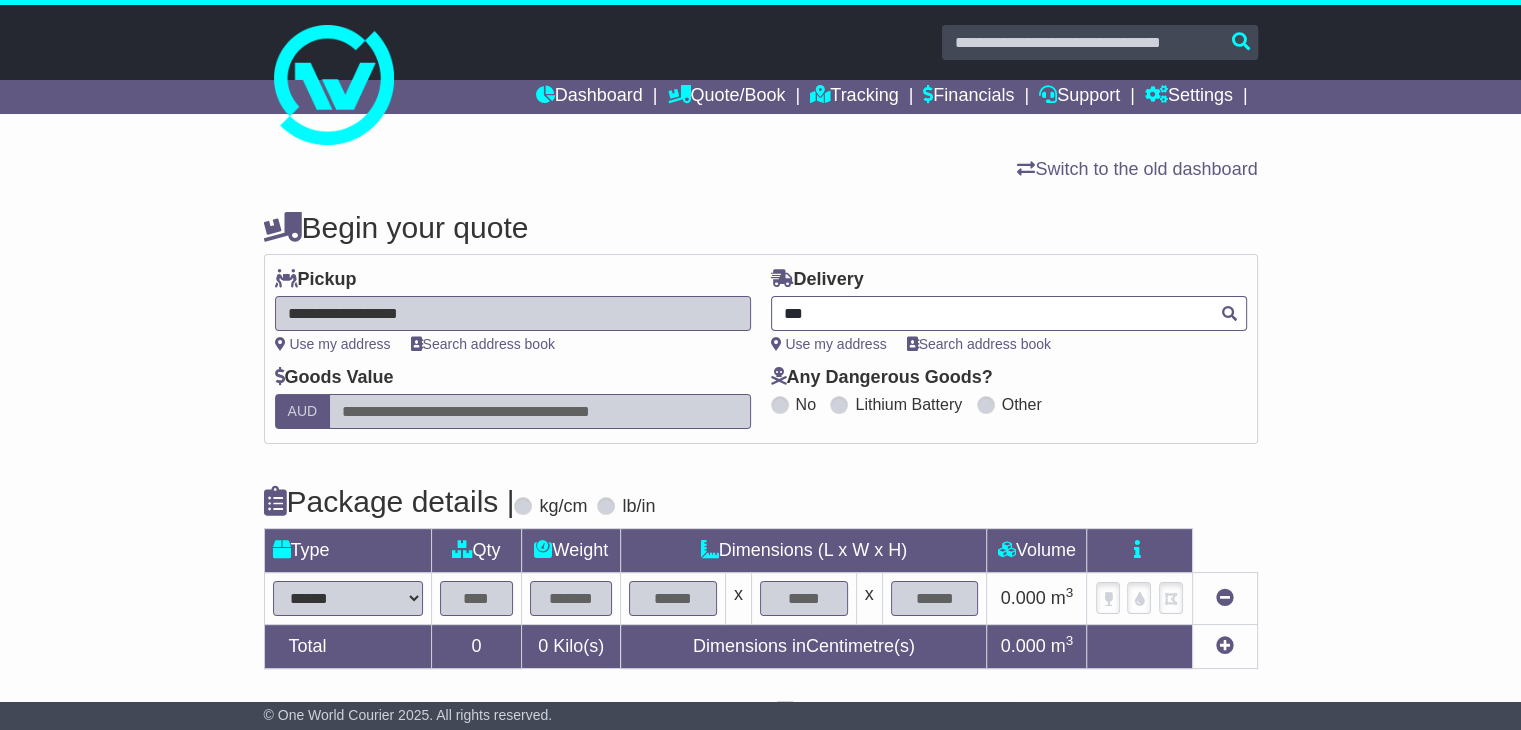 type on "****" 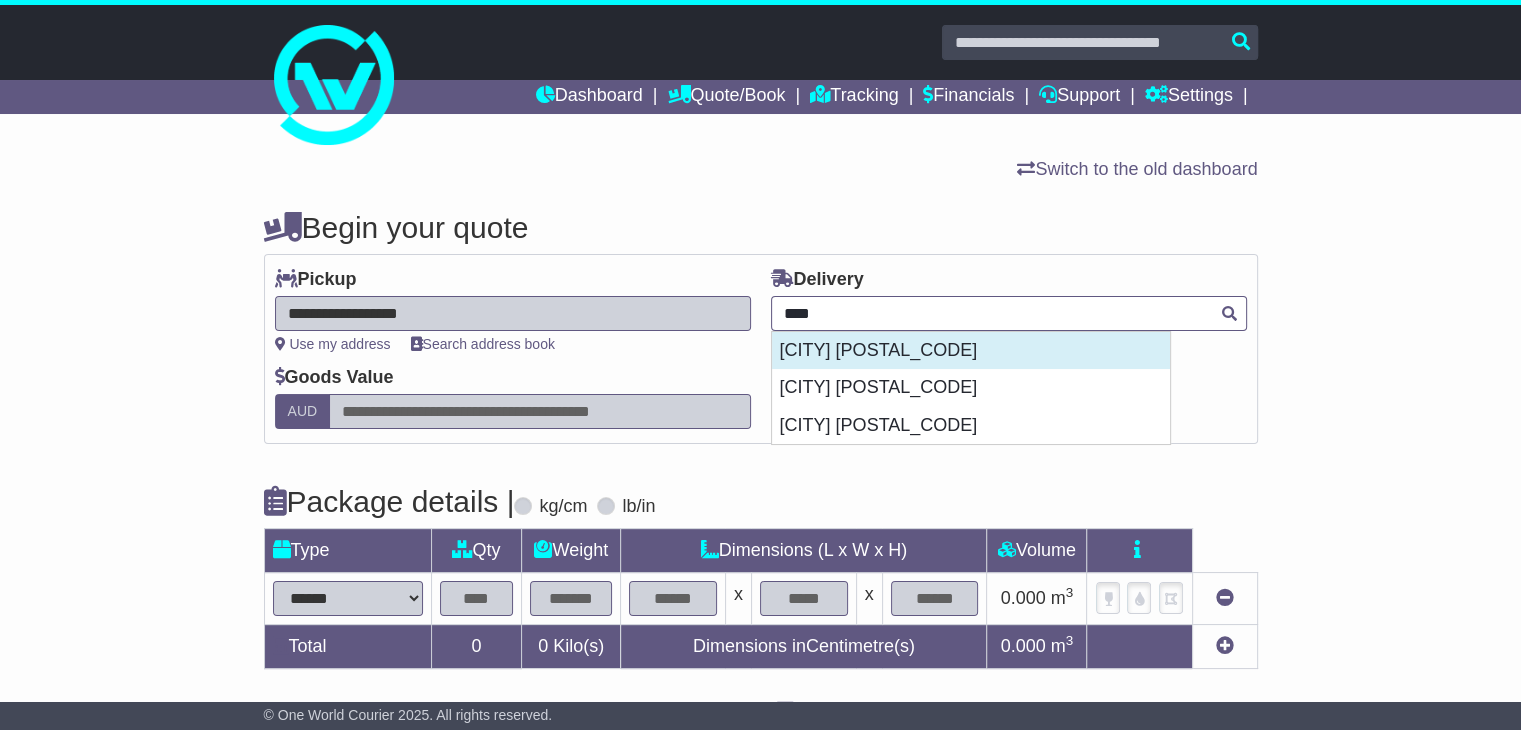 click on "[CITY] [POSTAL_CODE]" at bounding box center [971, 351] 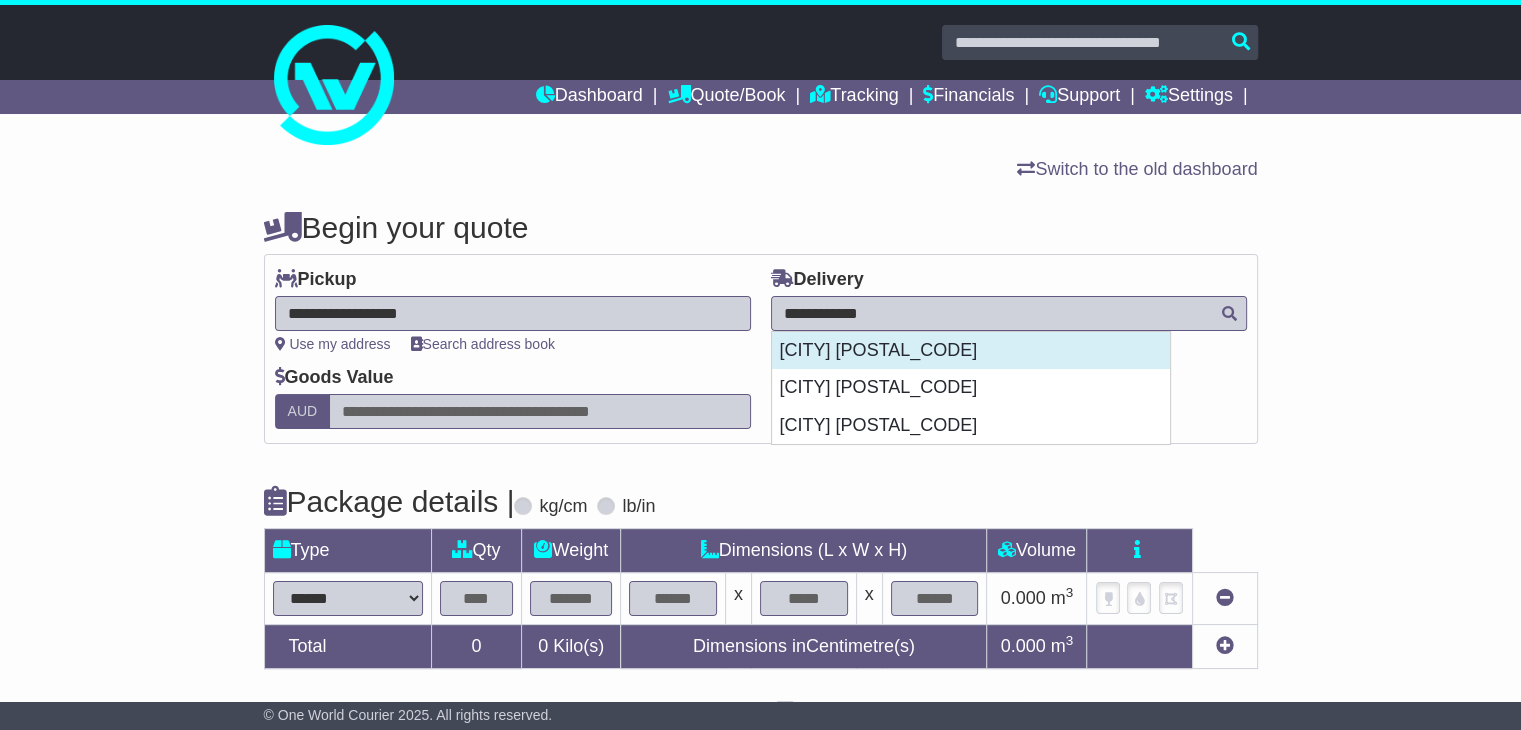 type on "**********" 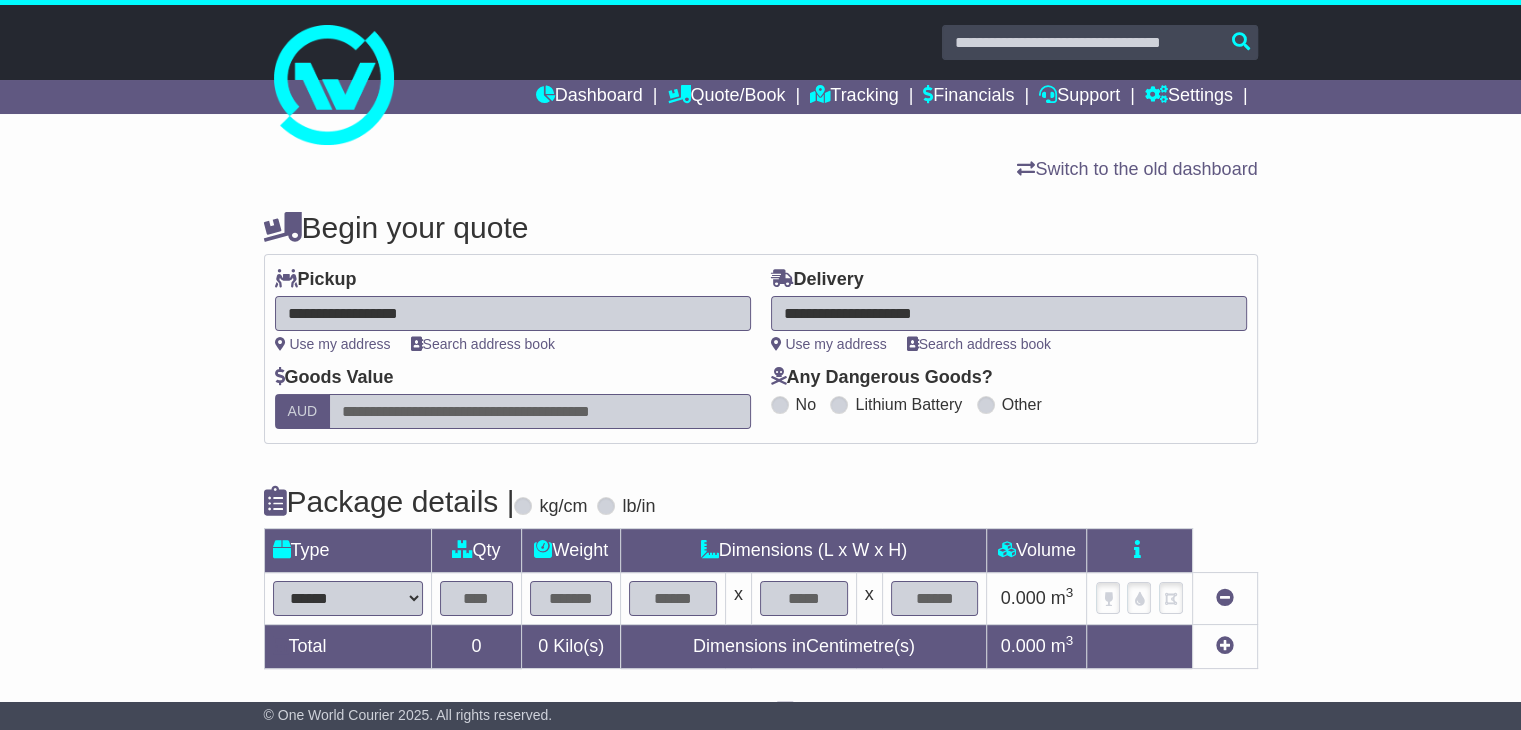 click on "****** ****** *** ******** ***** **** **** ****** *** *******" at bounding box center (348, 598) 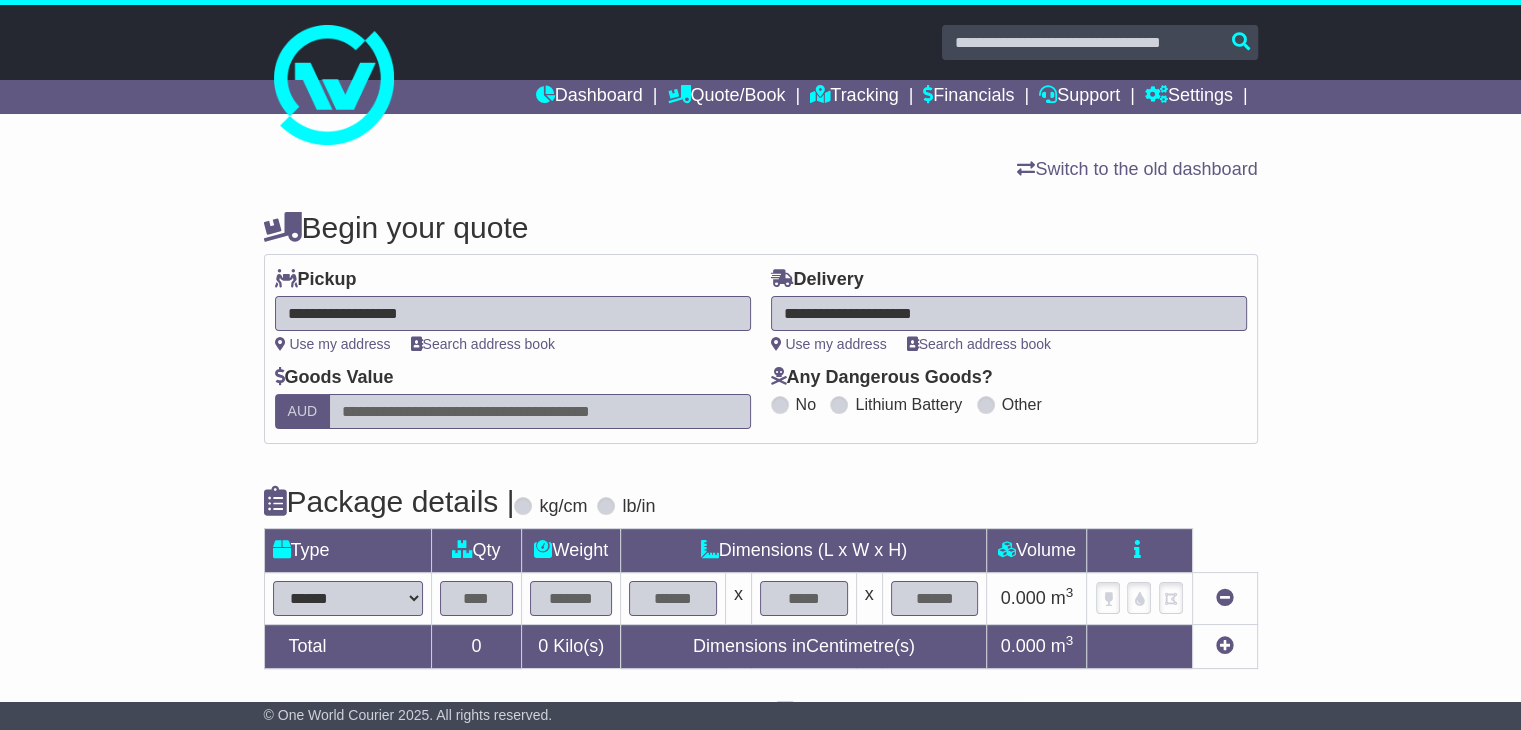 select on "*****" 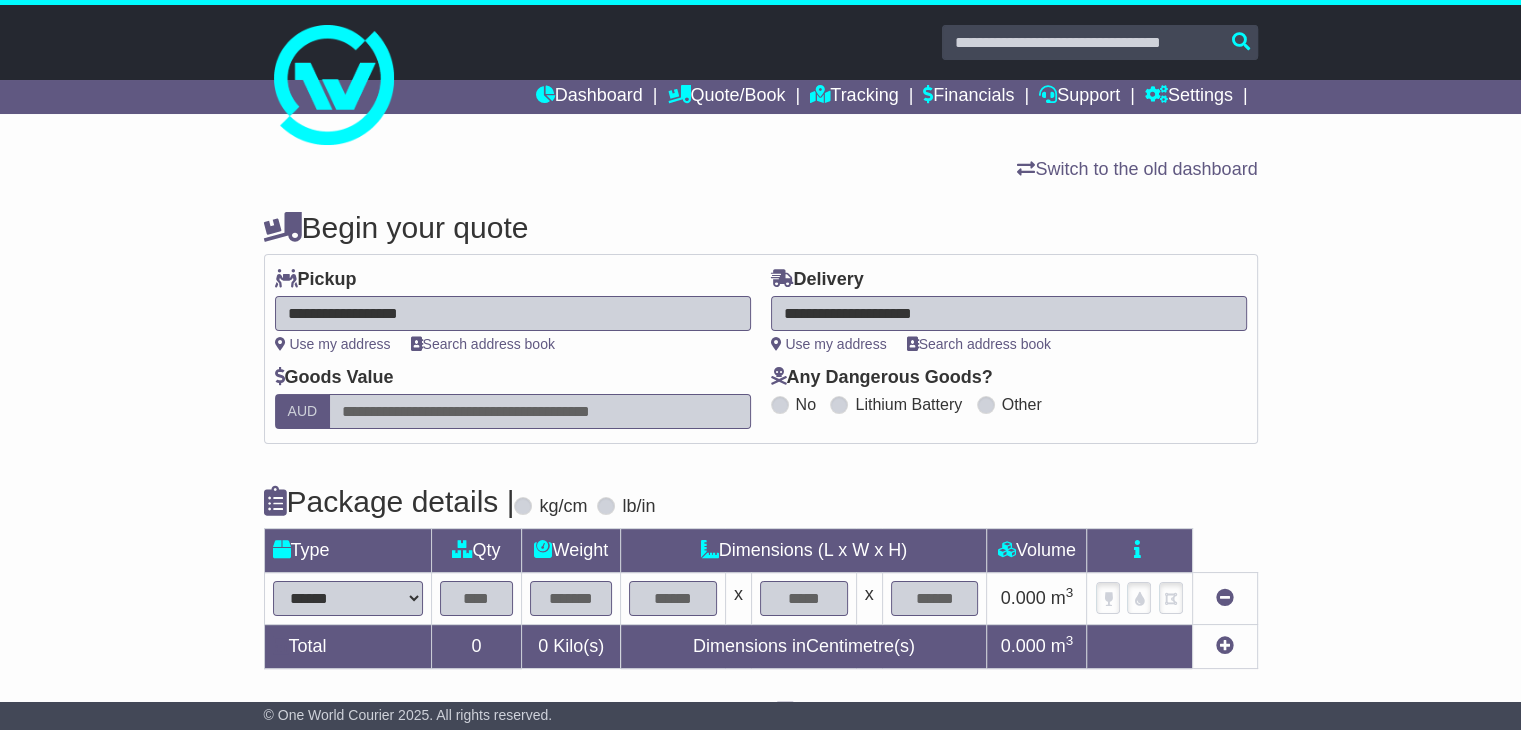 click on "****** ****** *** ******** ***** **** **** ****** *** *******" at bounding box center [348, 598] 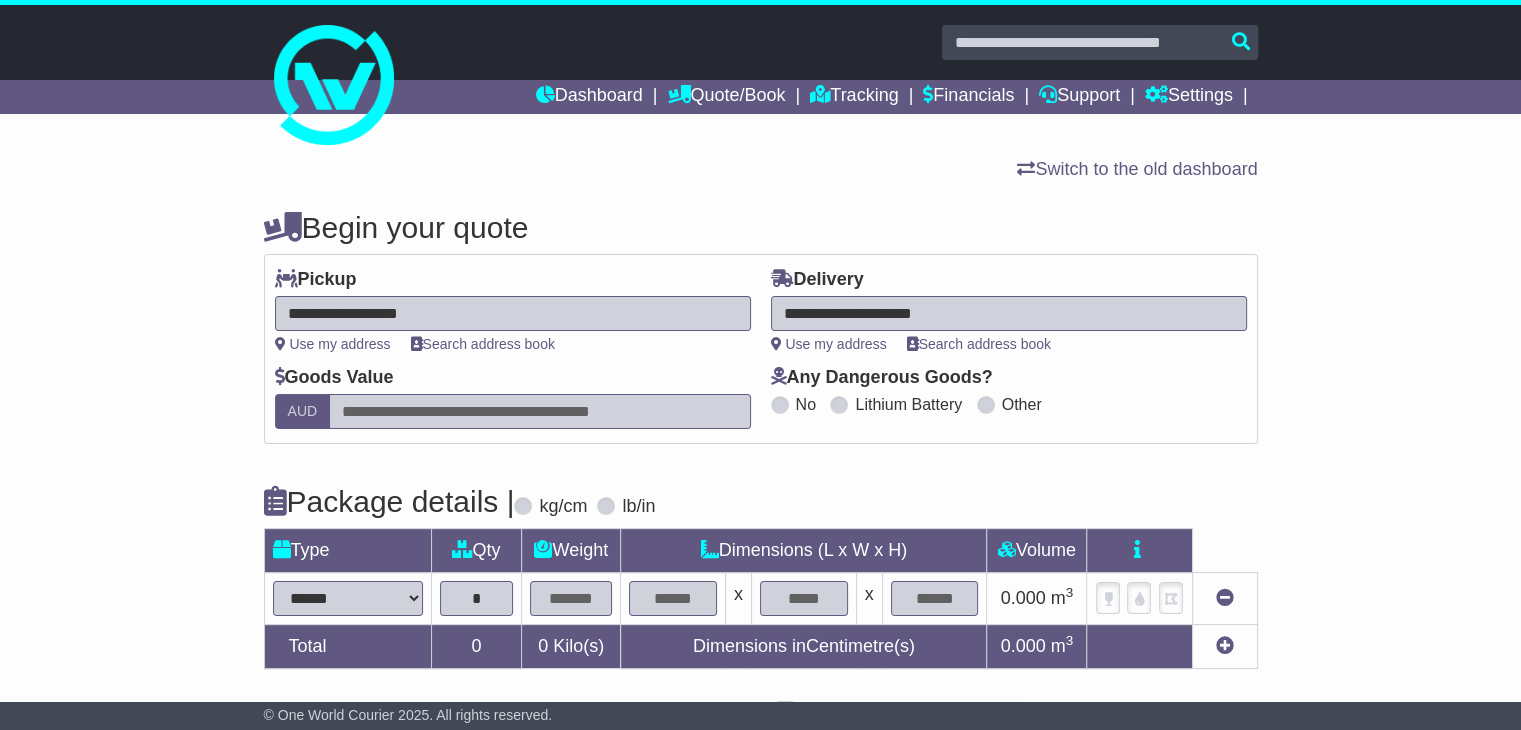 type on "*" 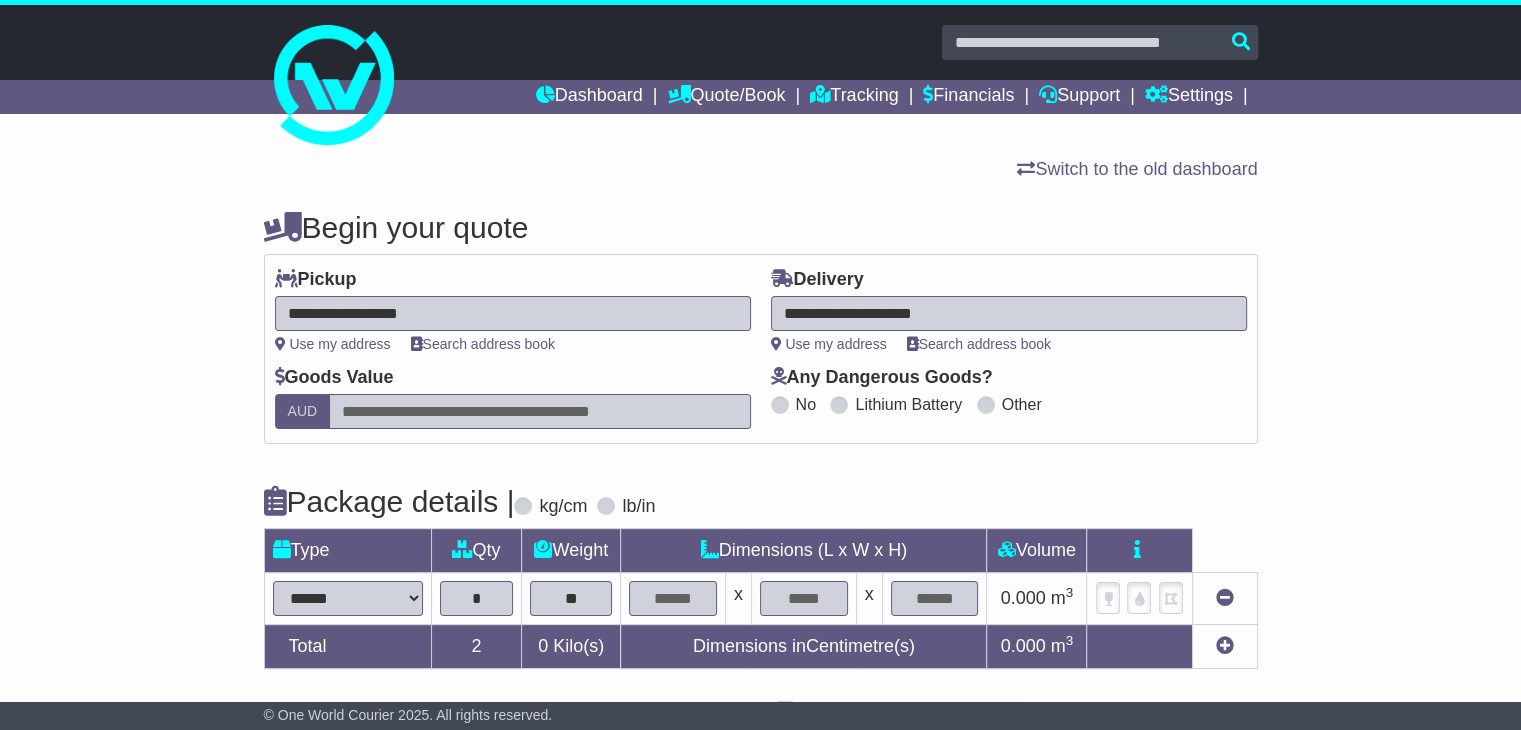 type on "**" 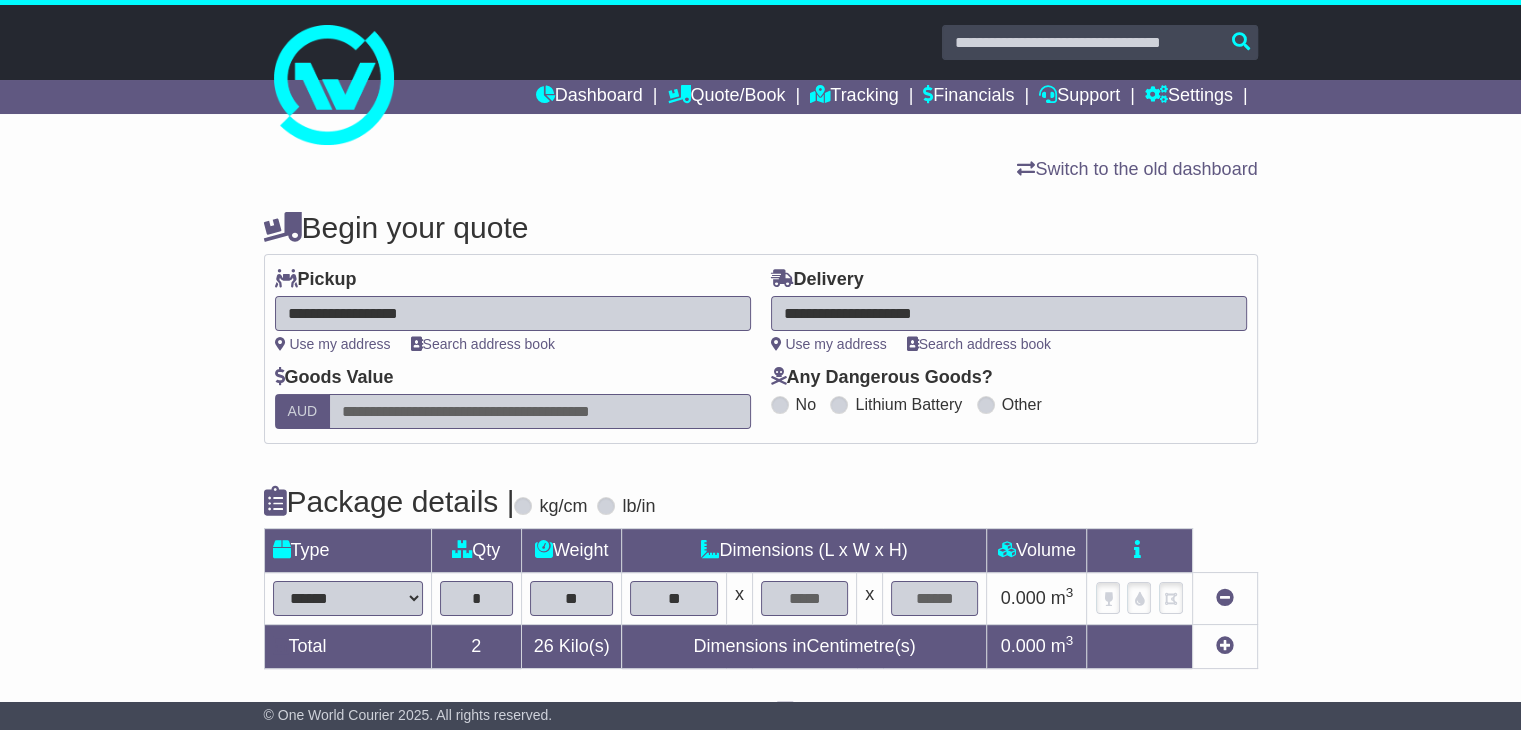 type on "**" 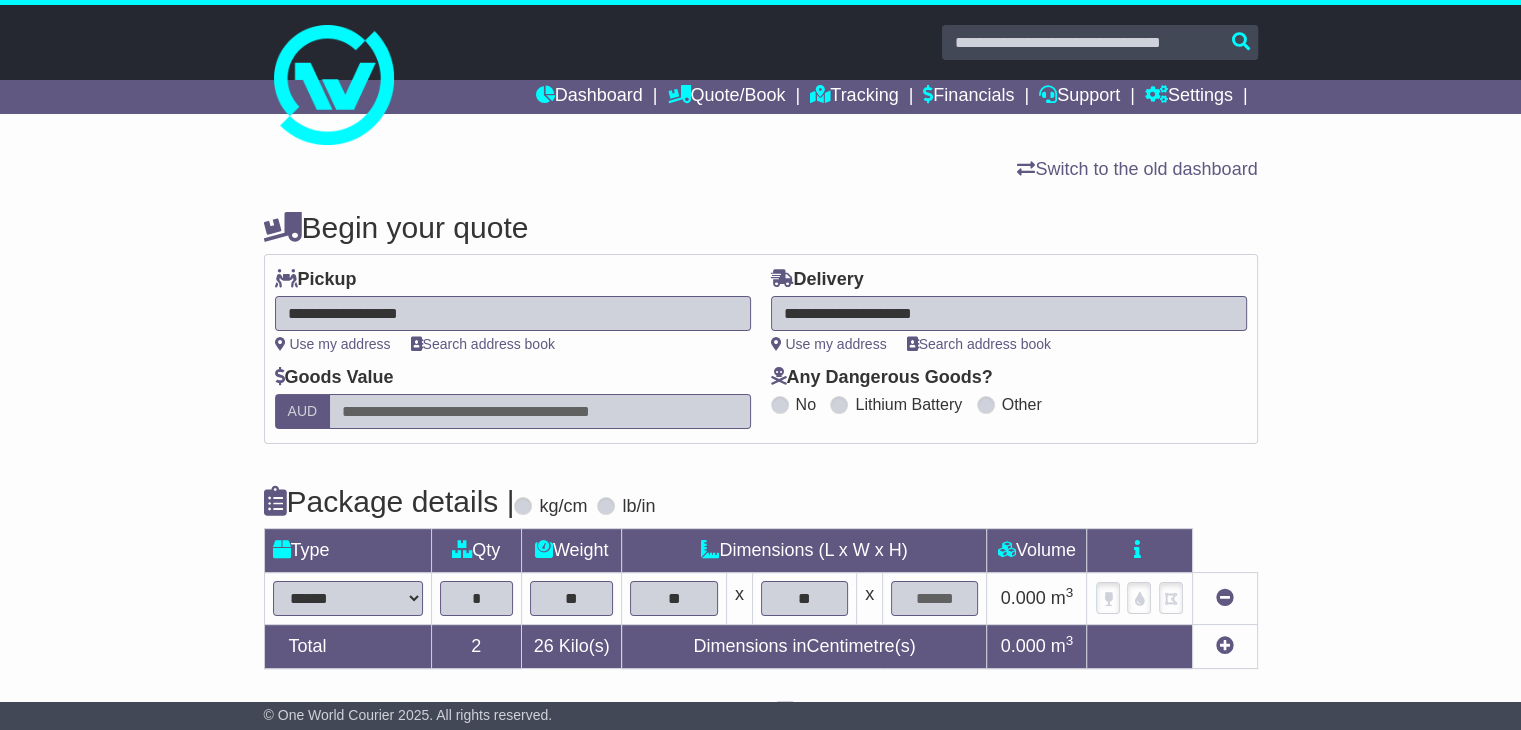 type on "**" 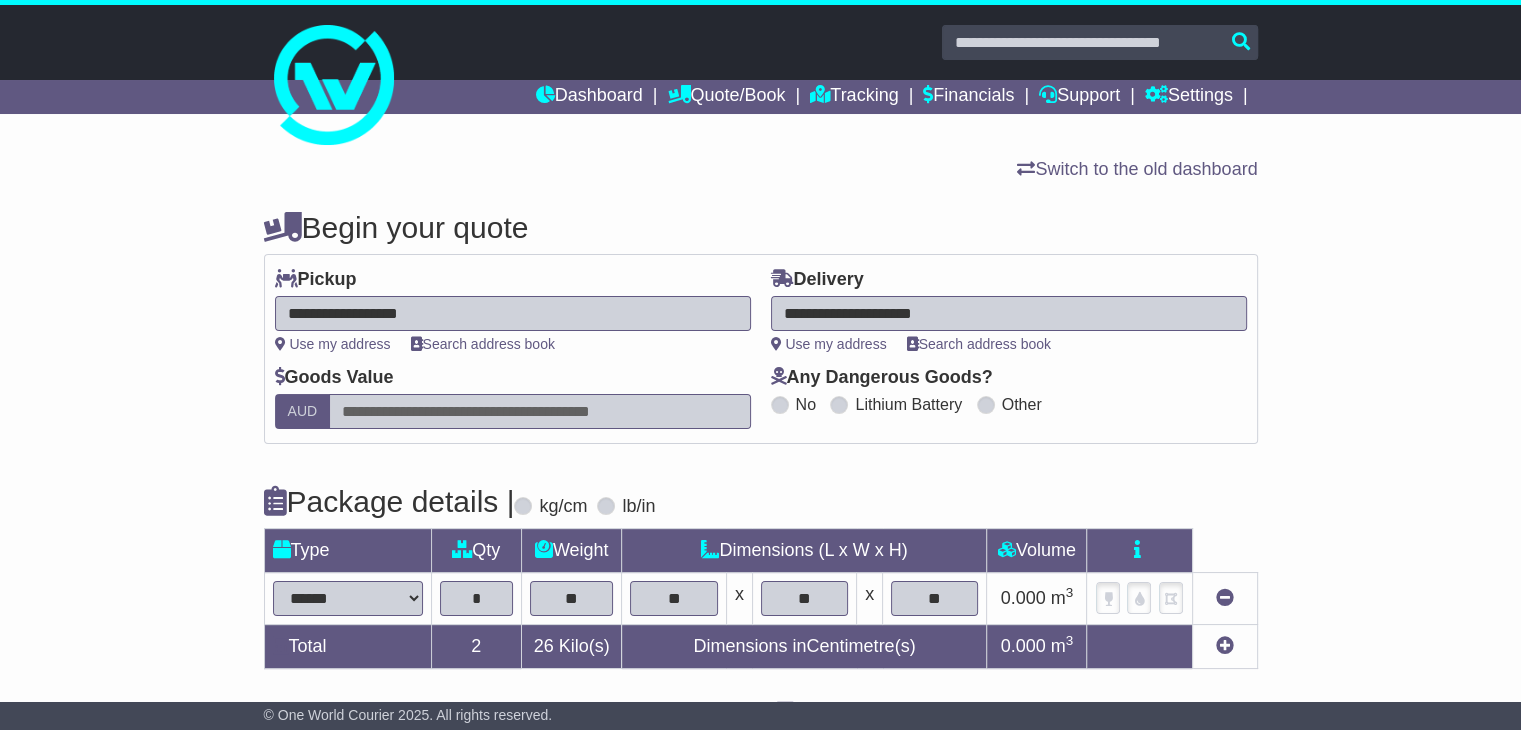 type on "**" 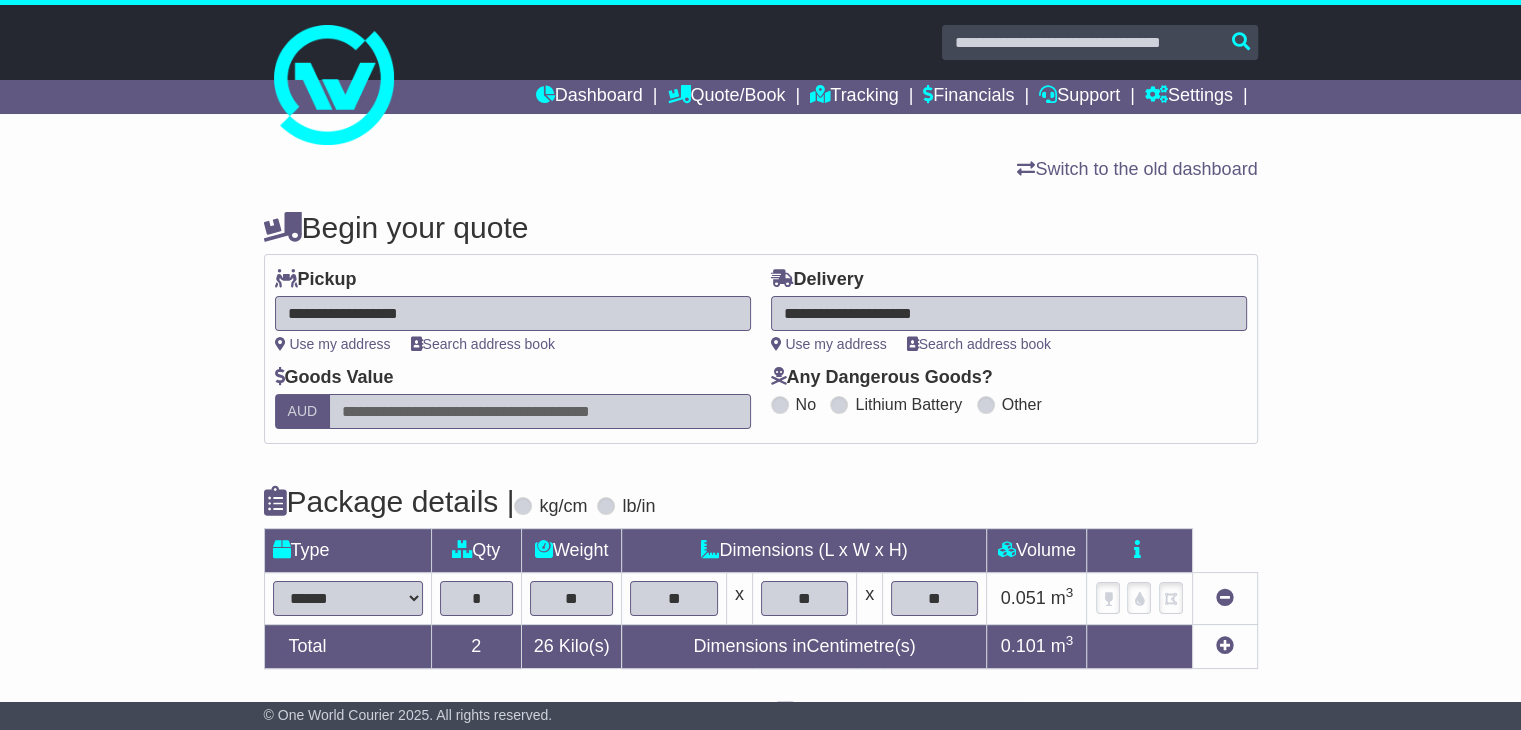 type 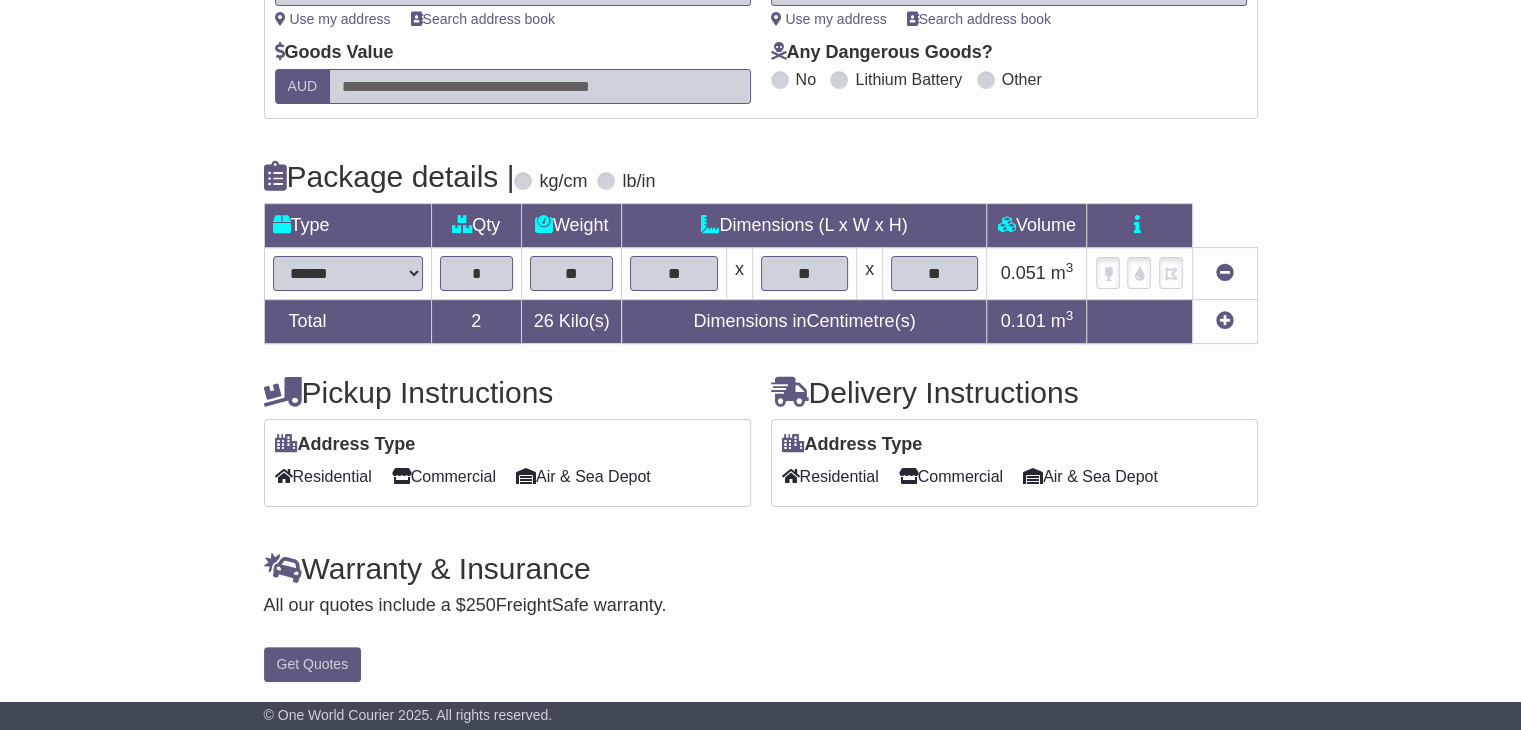 click at bounding box center (1225, 320) 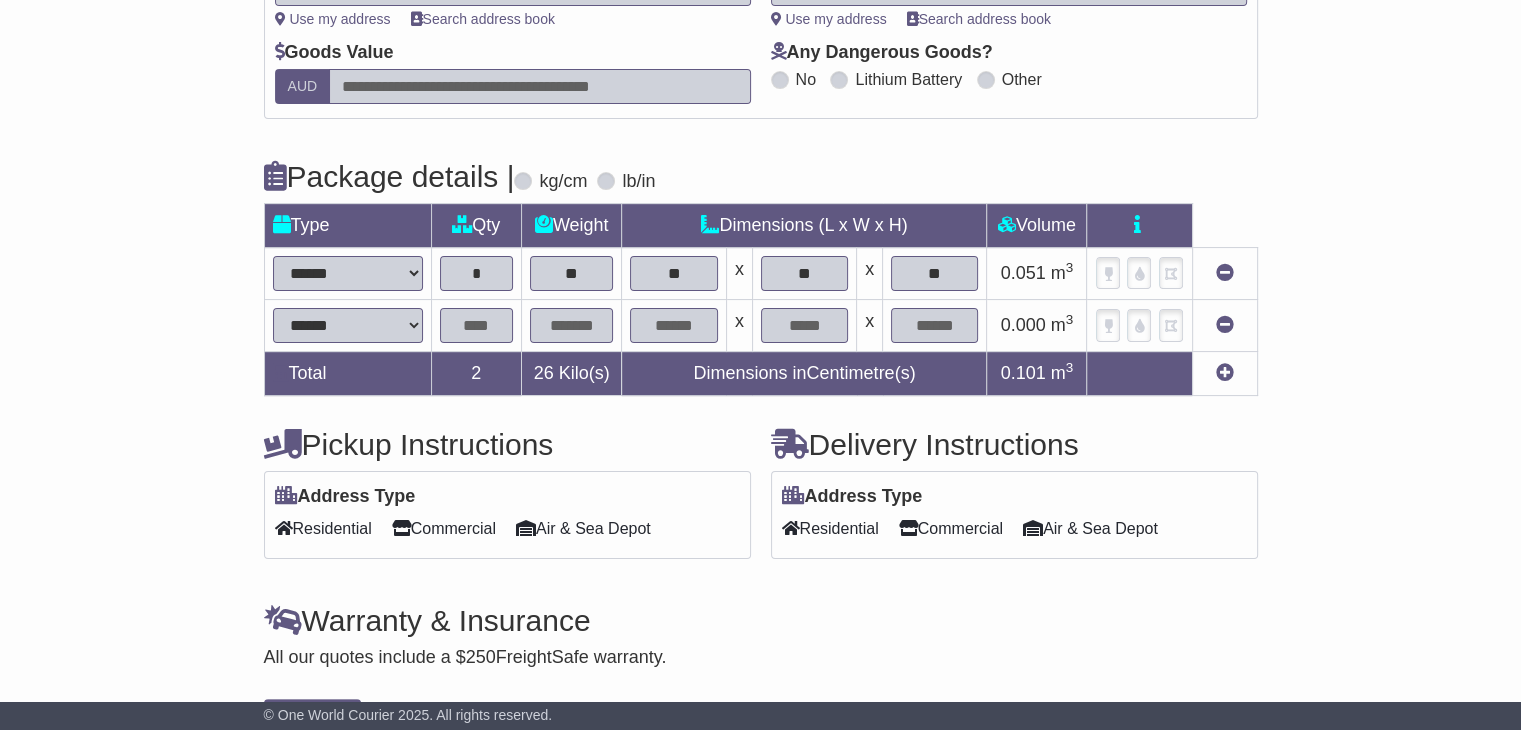 click at bounding box center (476, 325) 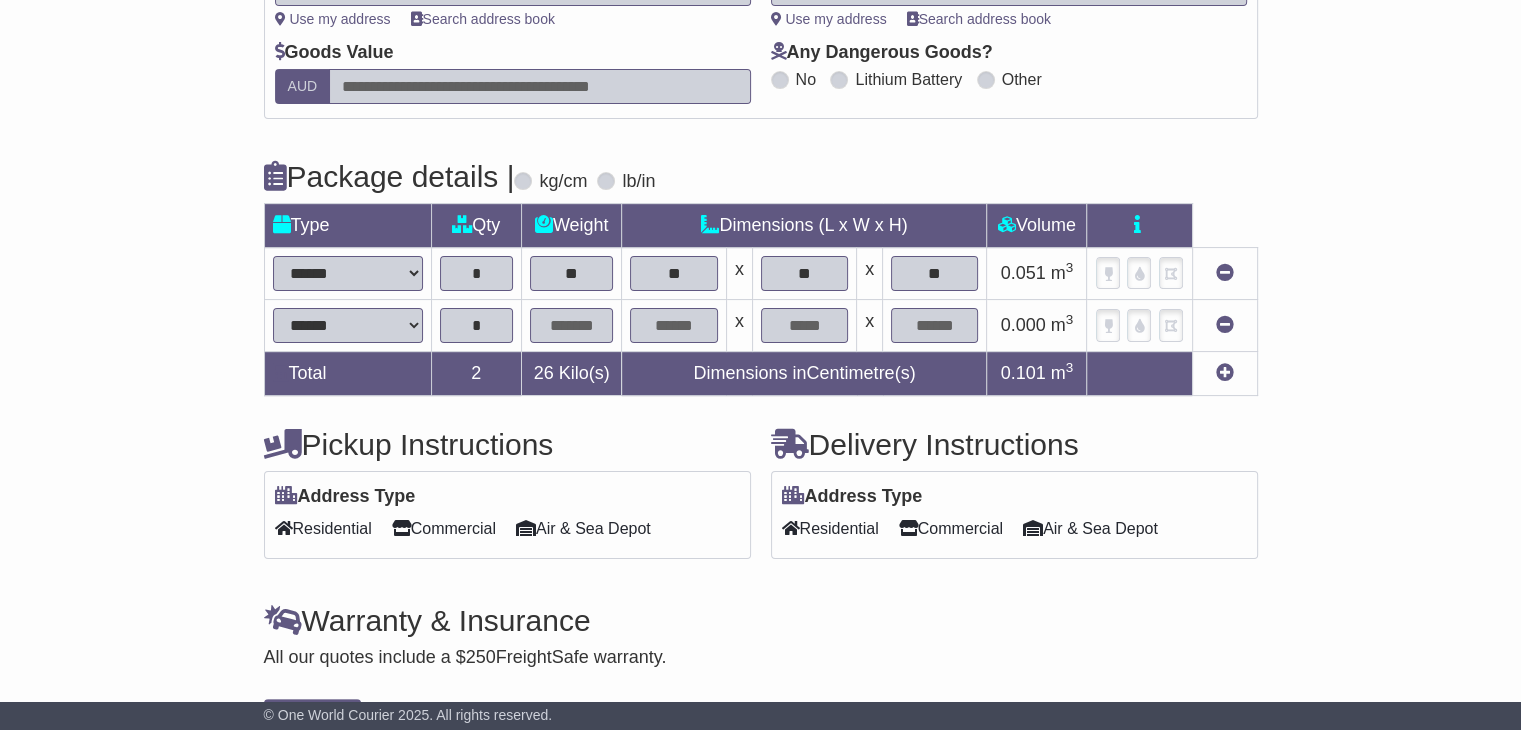 type on "*" 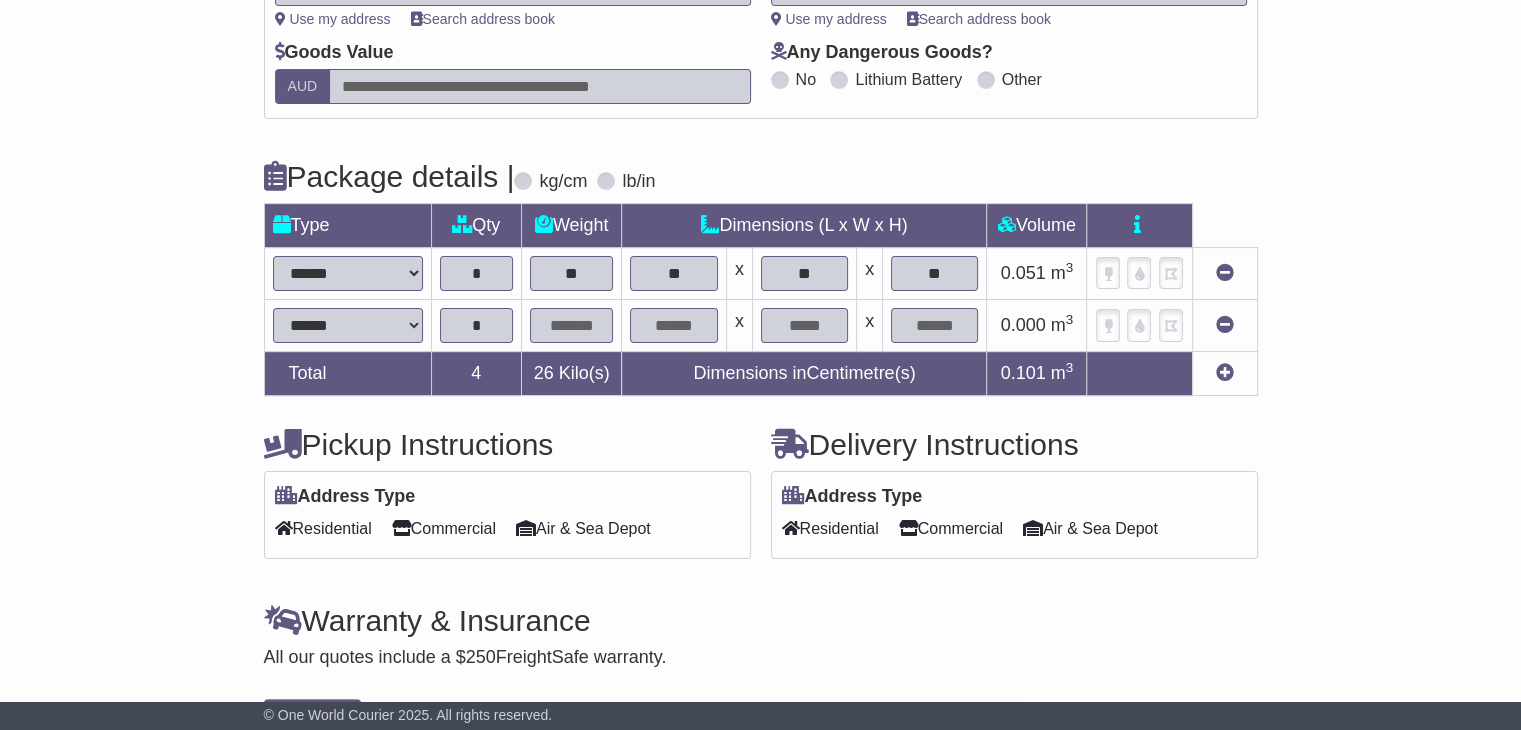 click at bounding box center [572, 325] 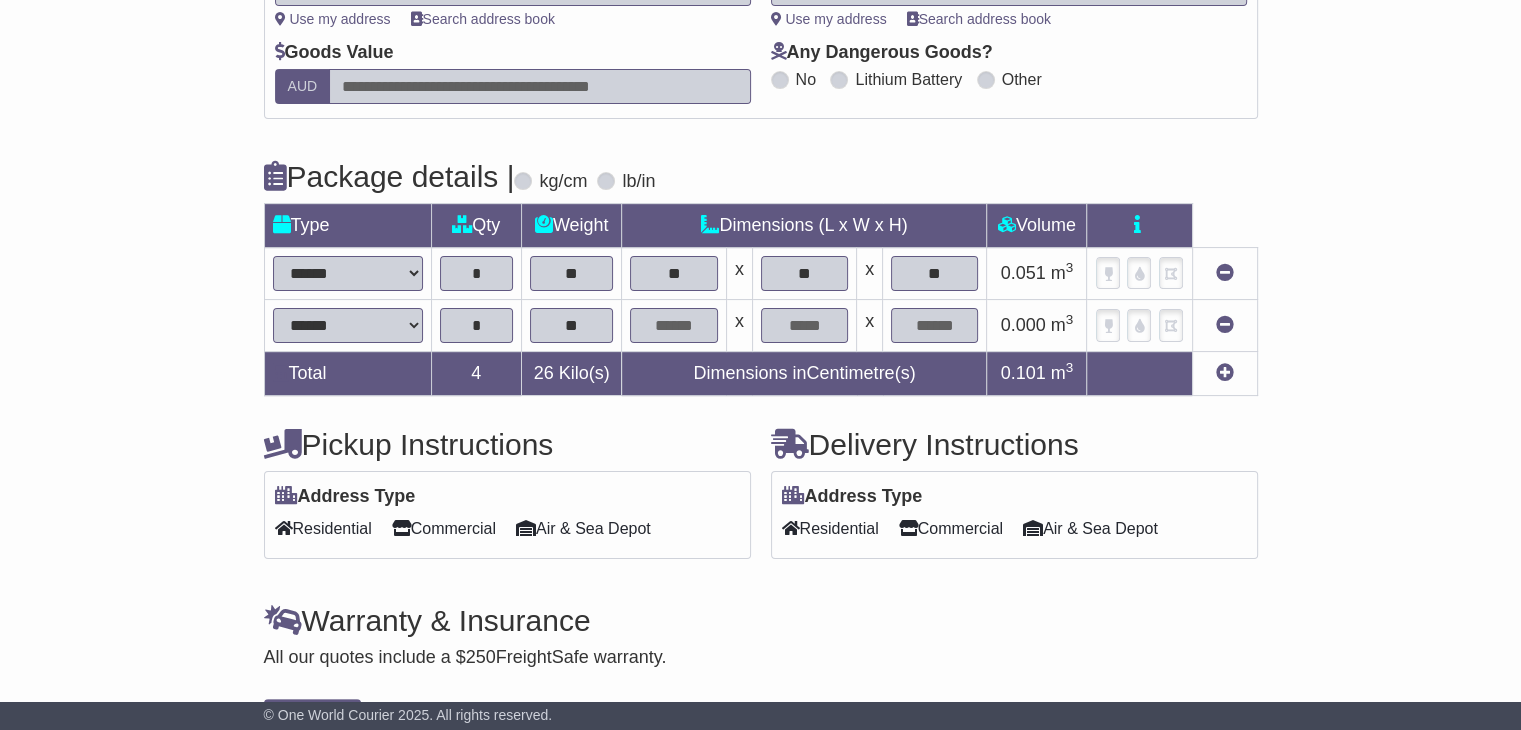 type on "**" 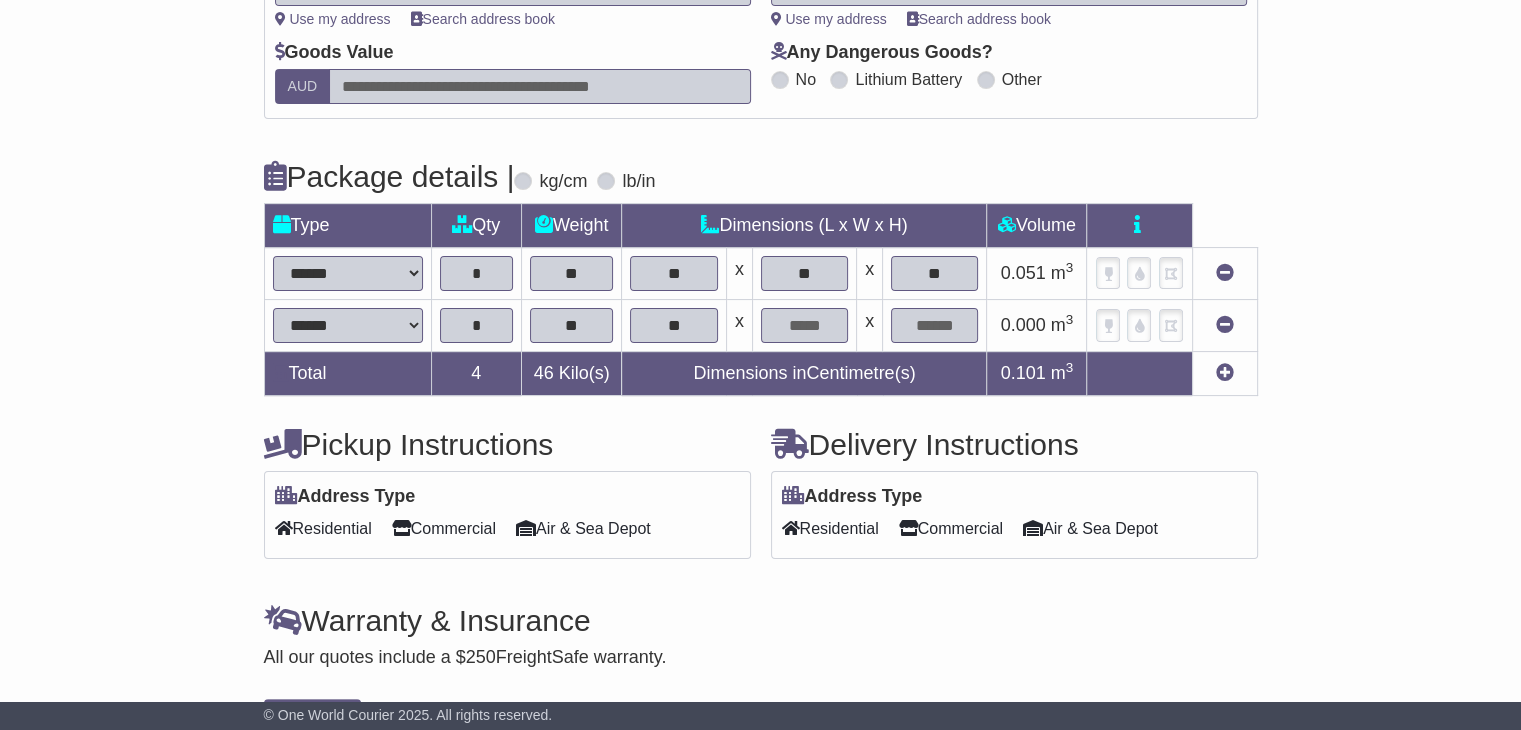 type on "**" 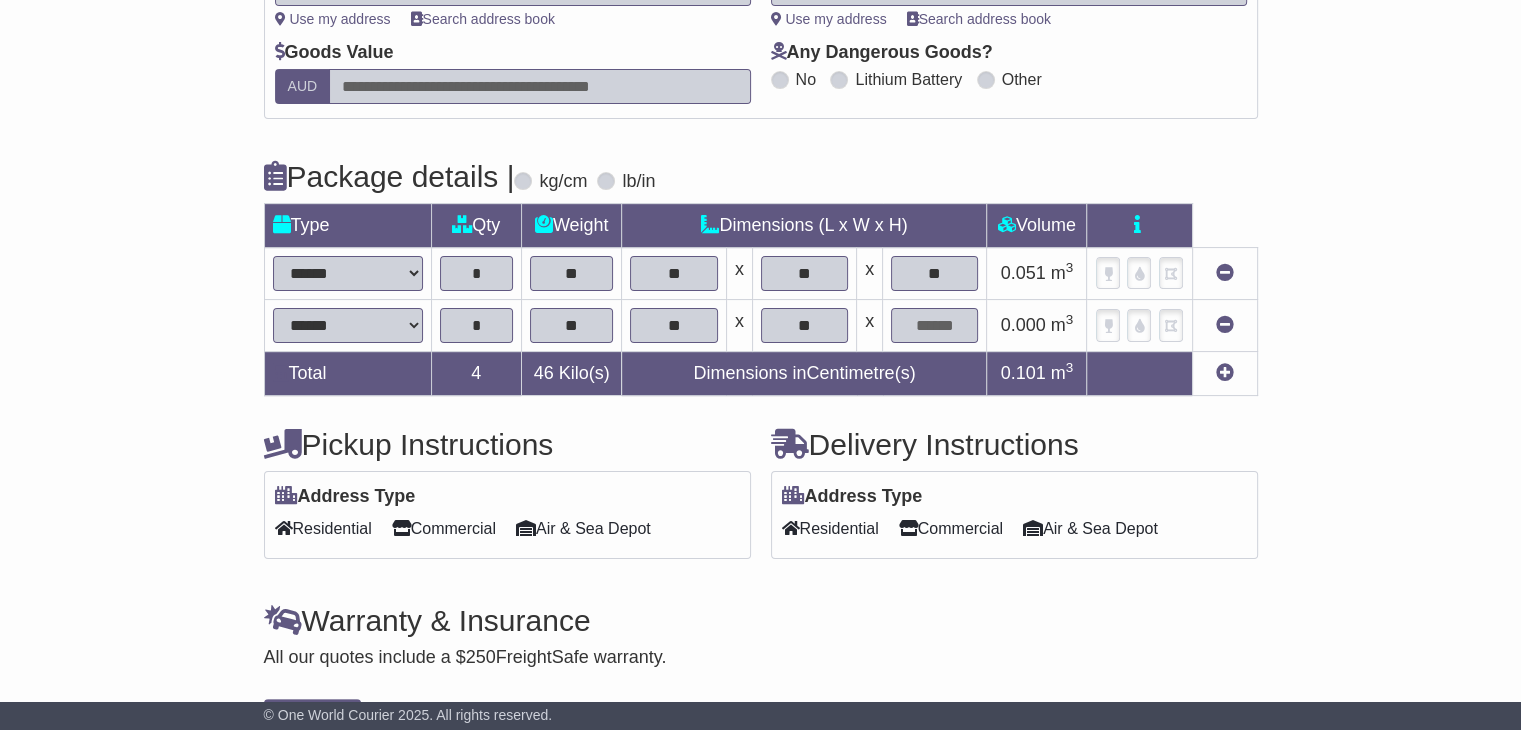 type on "**" 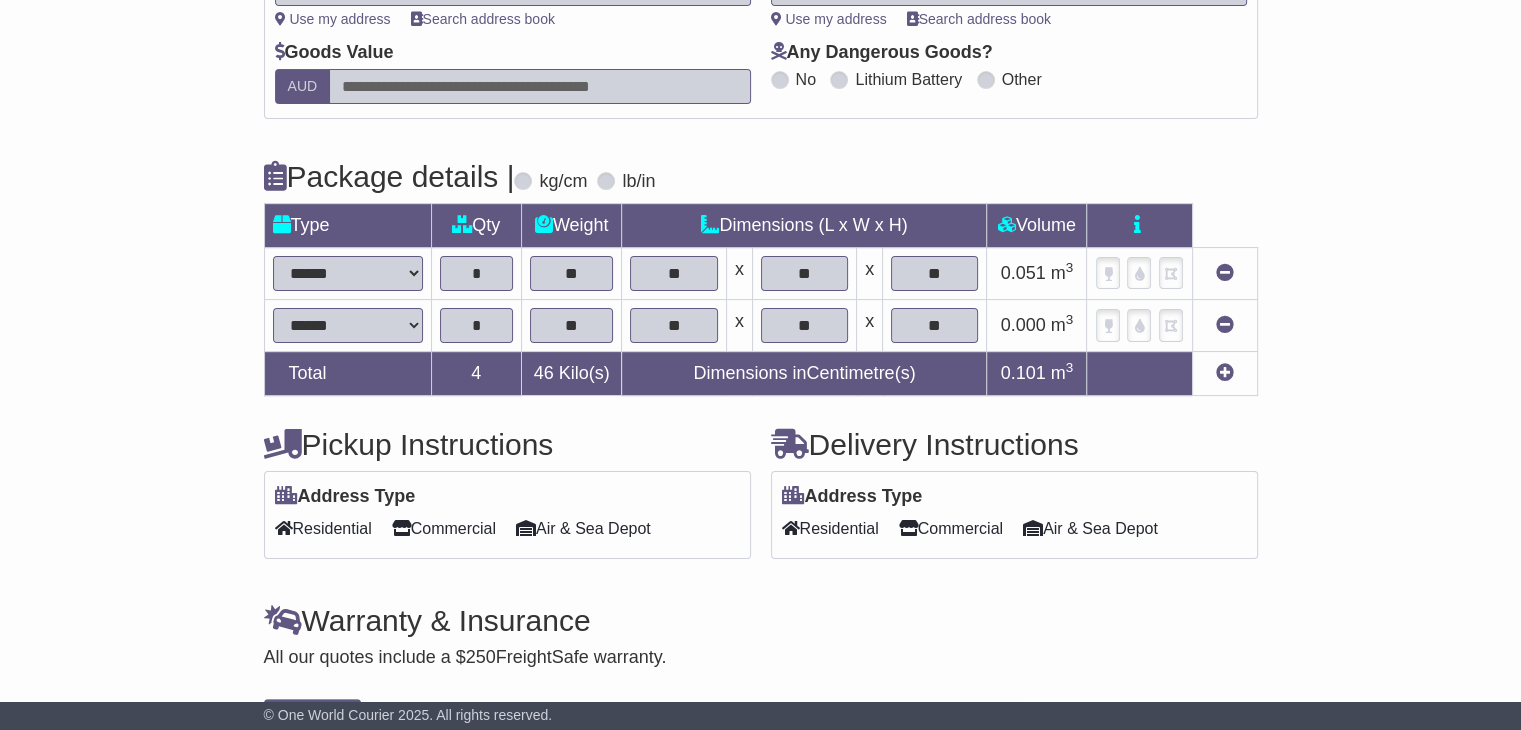 type on "**" 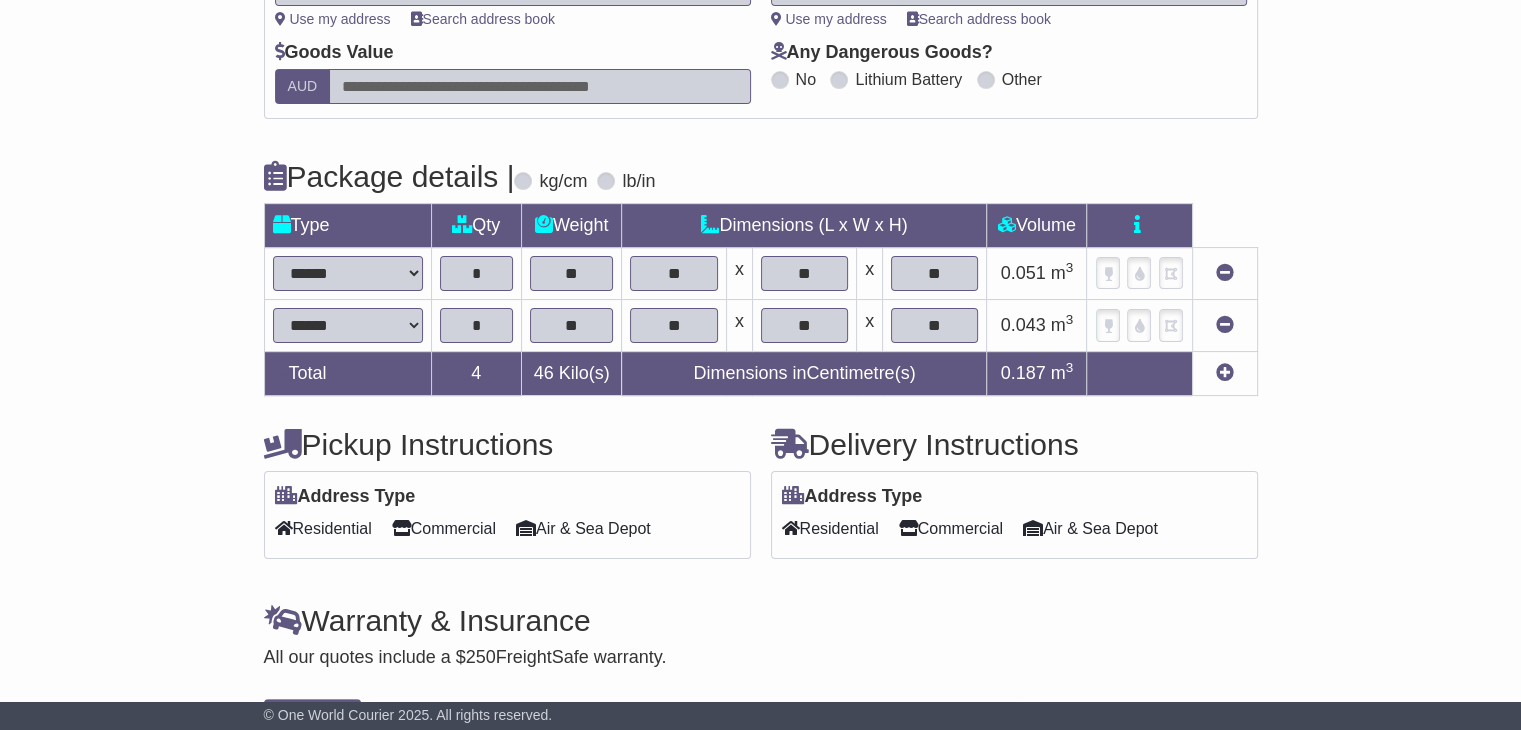 click at bounding box center (1224, 374) 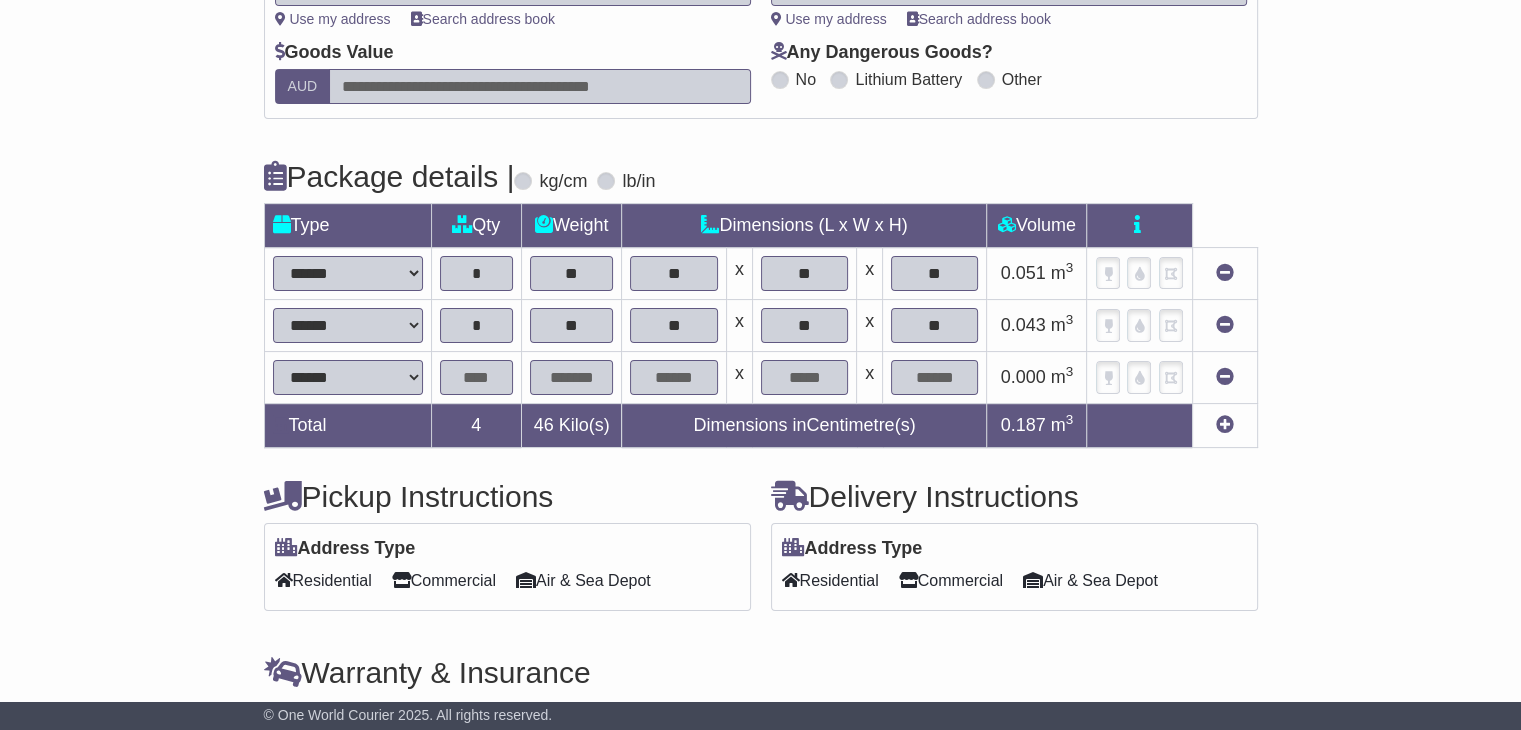 click at bounding box center (476, 377) 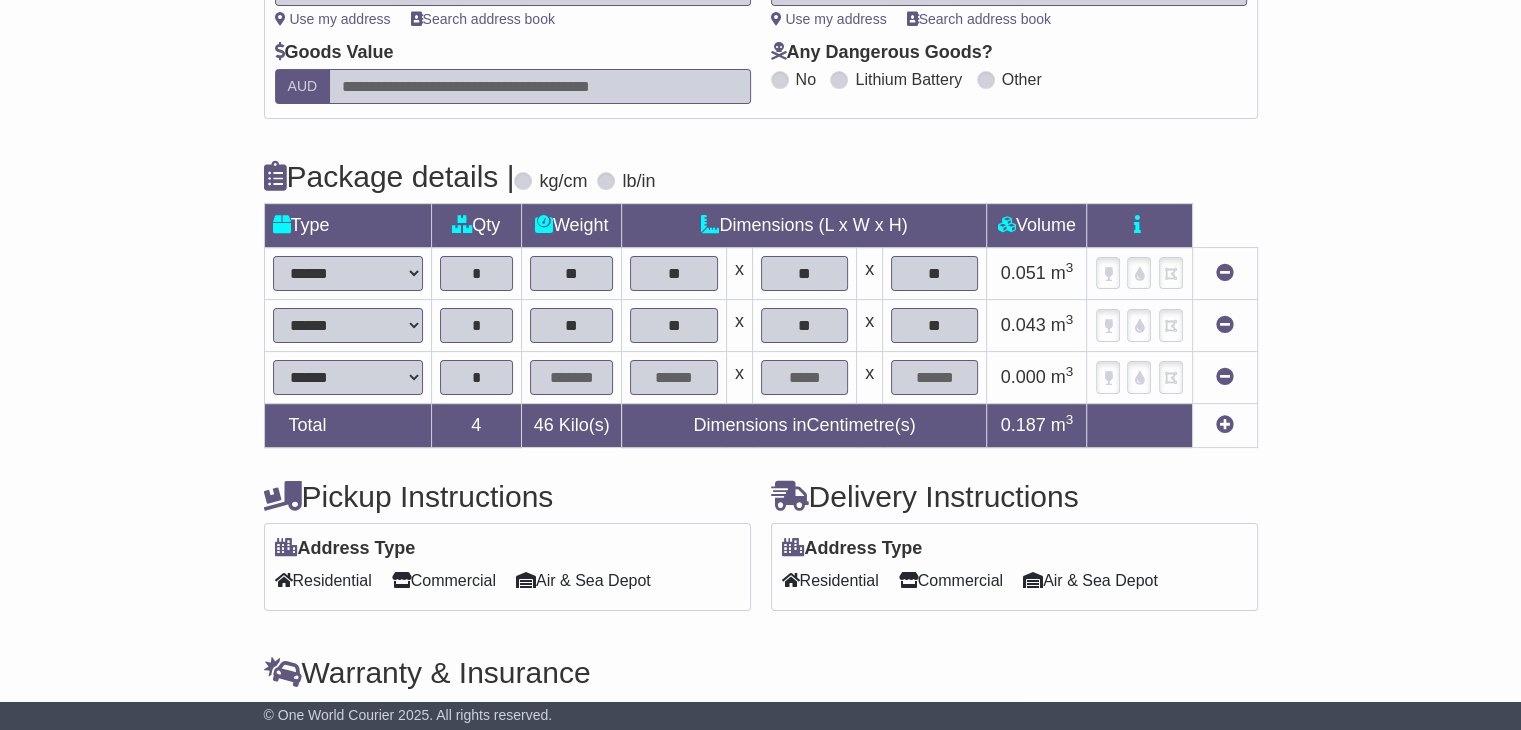 type on "*" 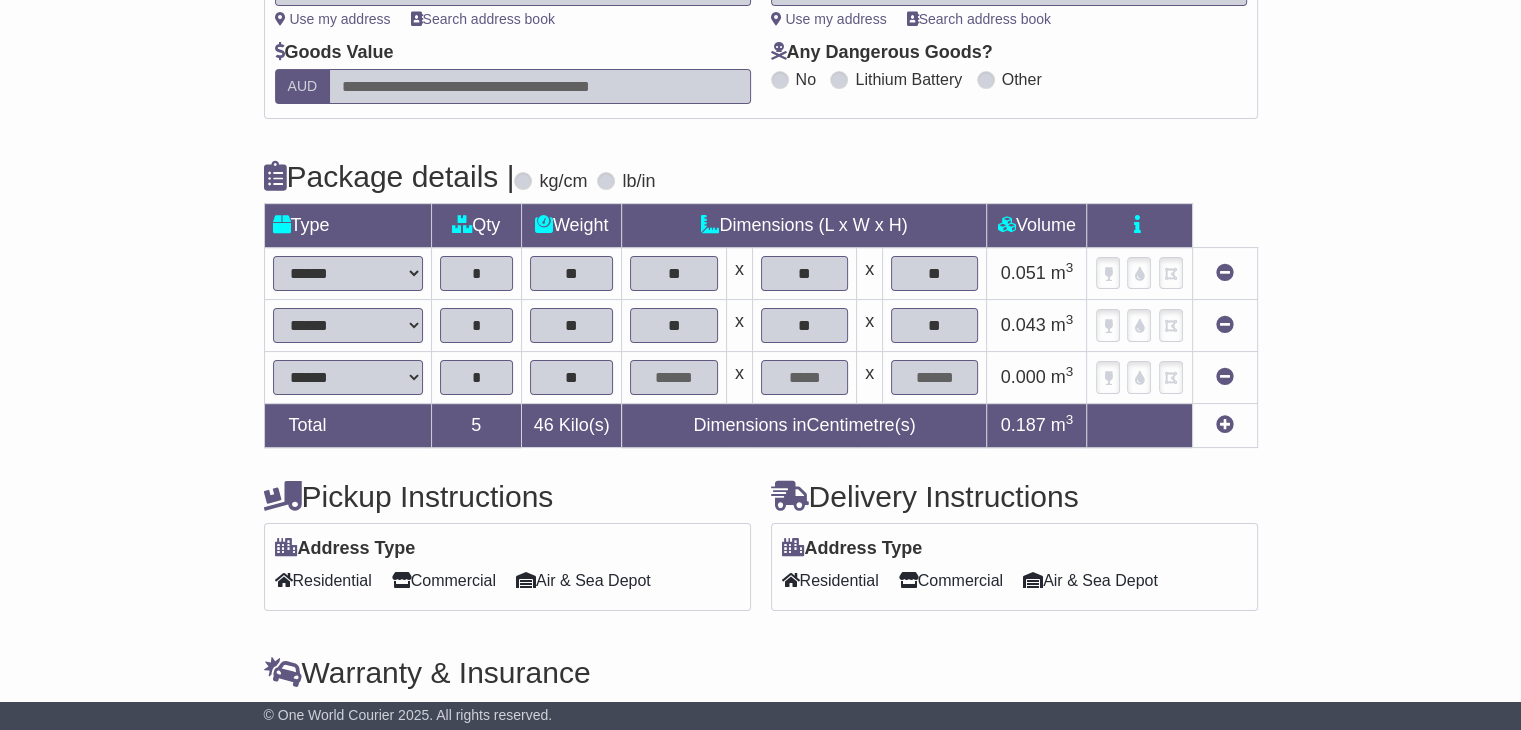 type on "**" 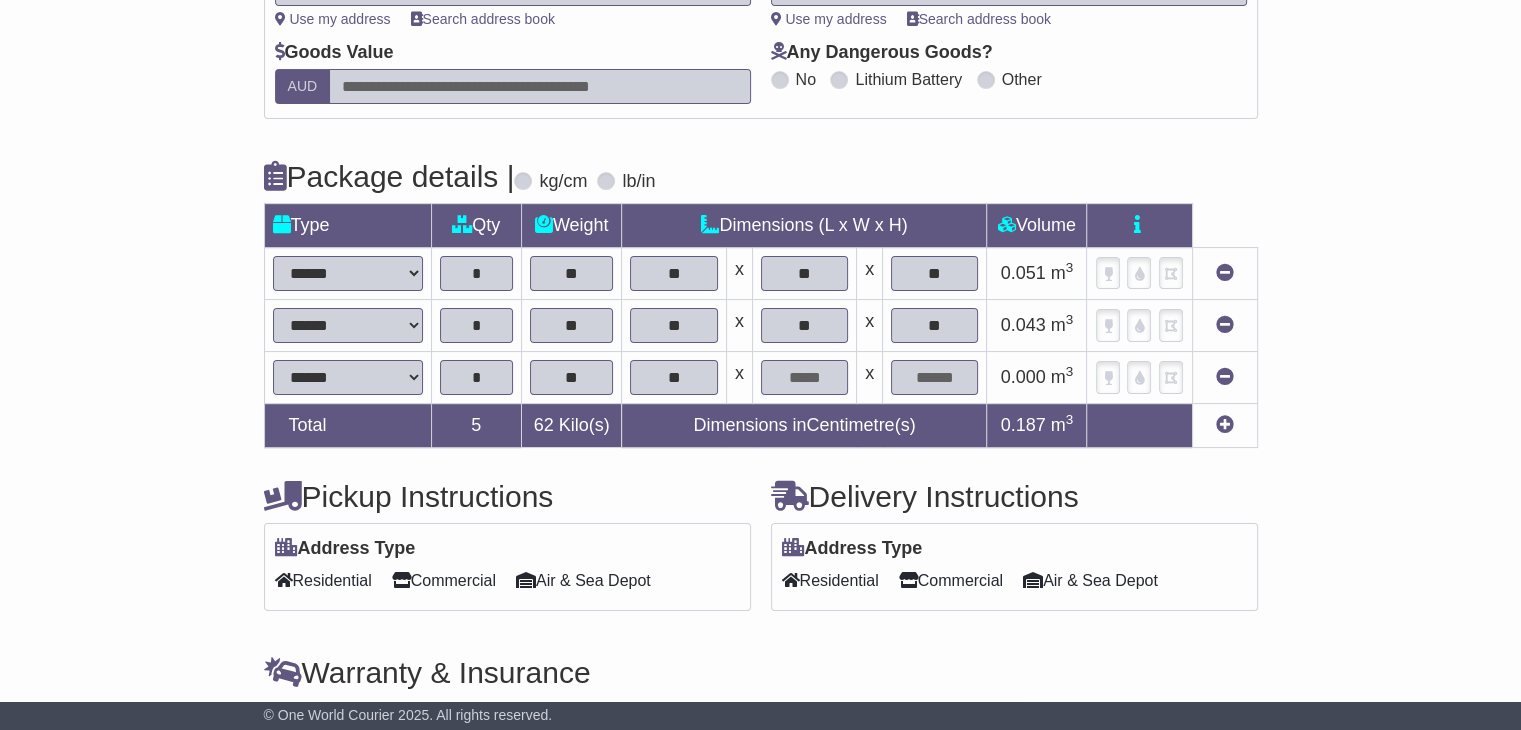 type on "**" 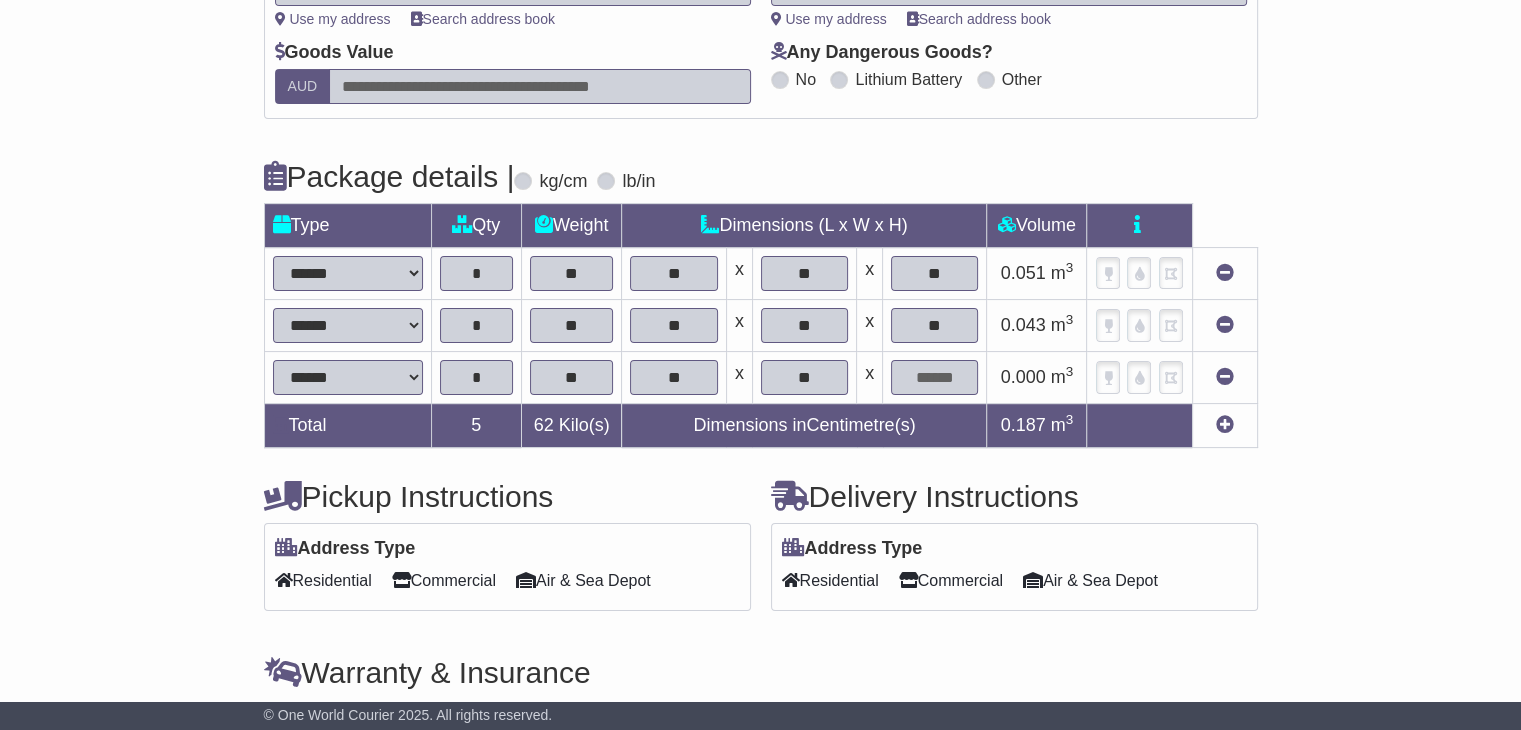 type on "**" 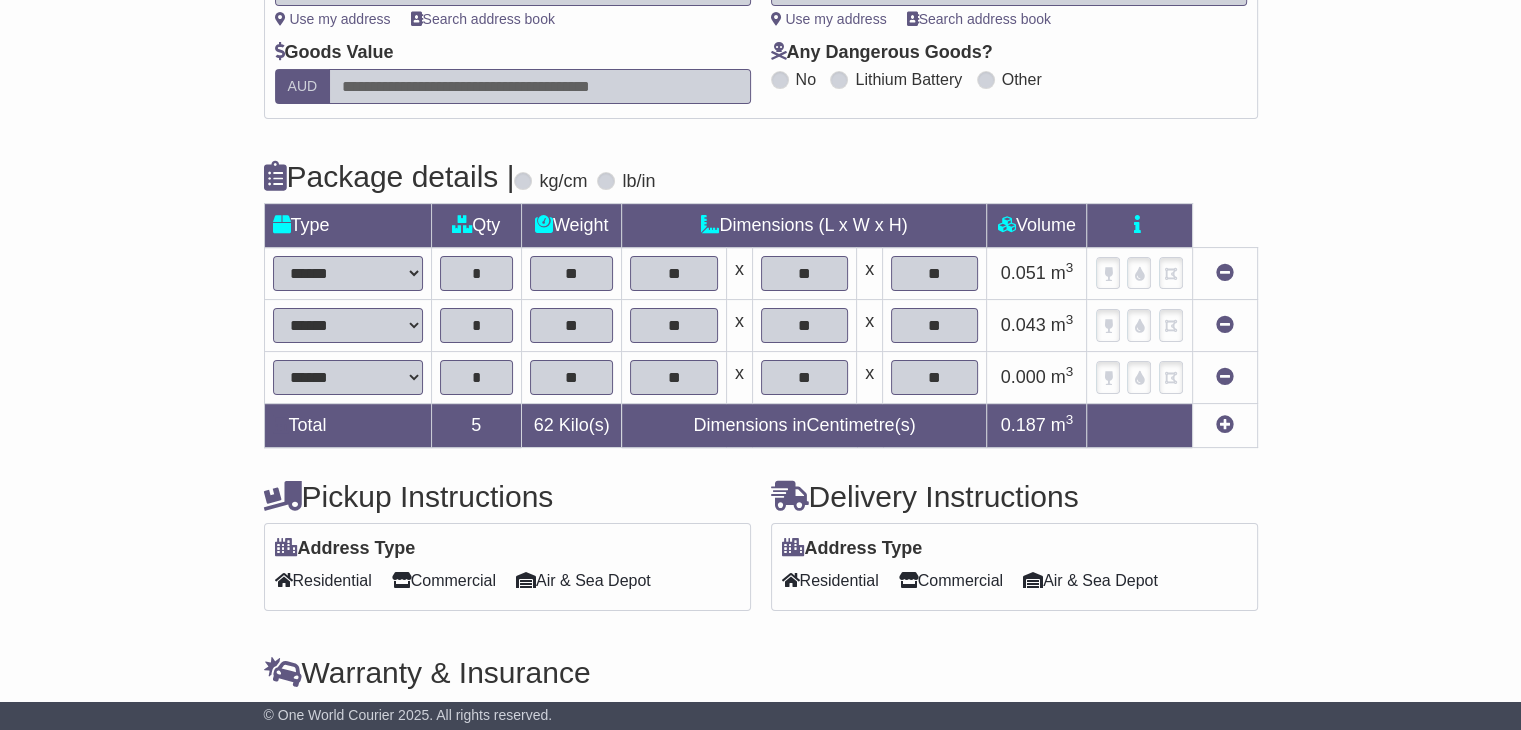 type on "**" 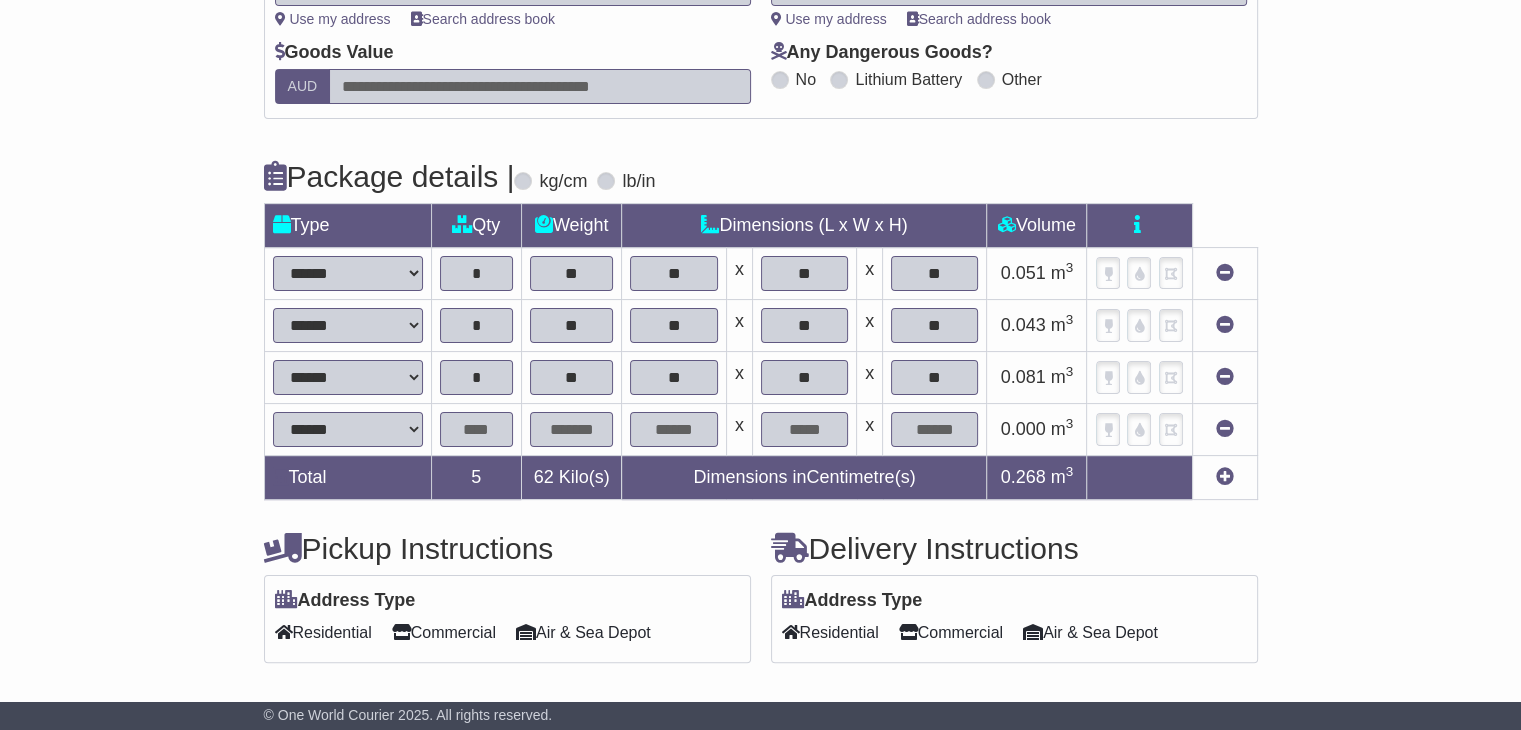 click at bounding box center (476, 429) 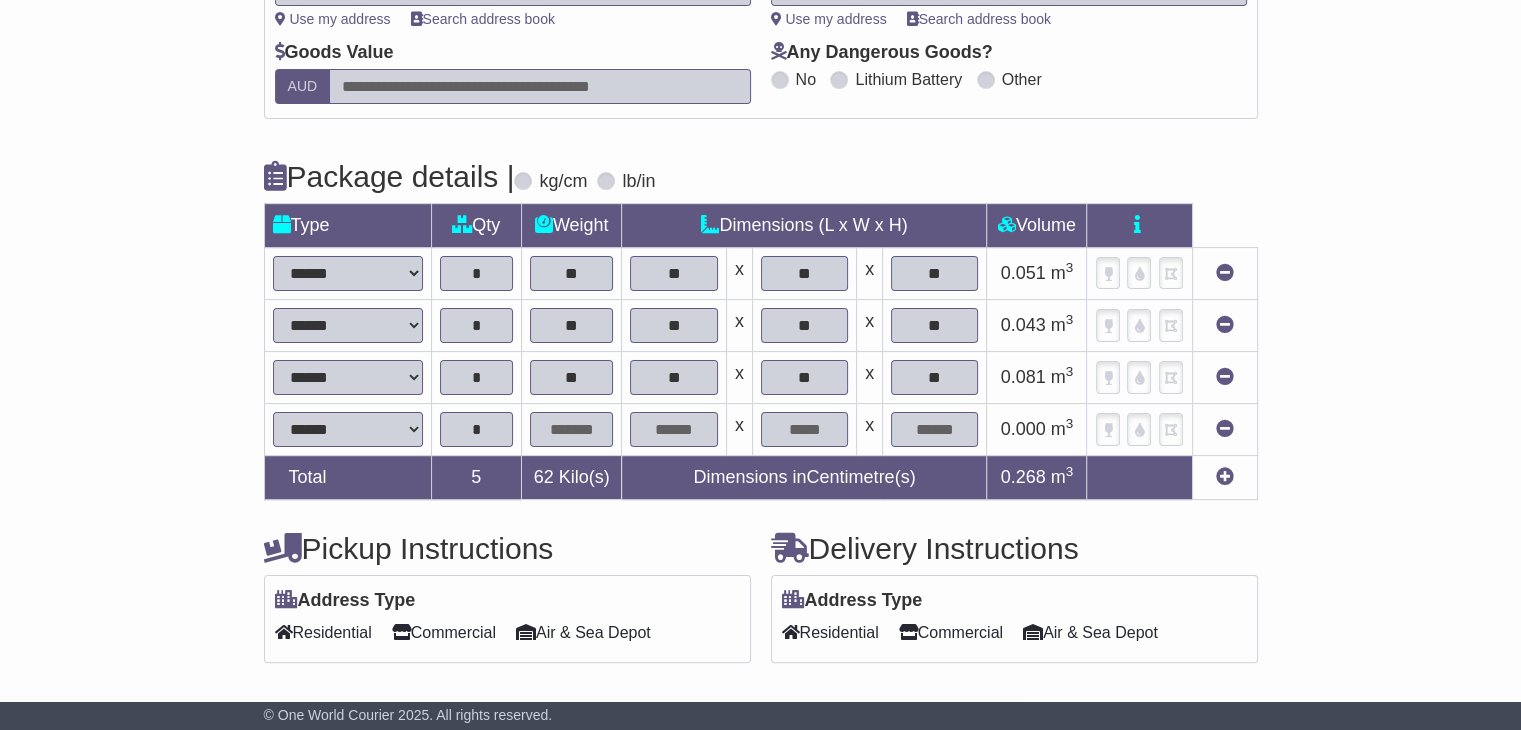 type on "*" 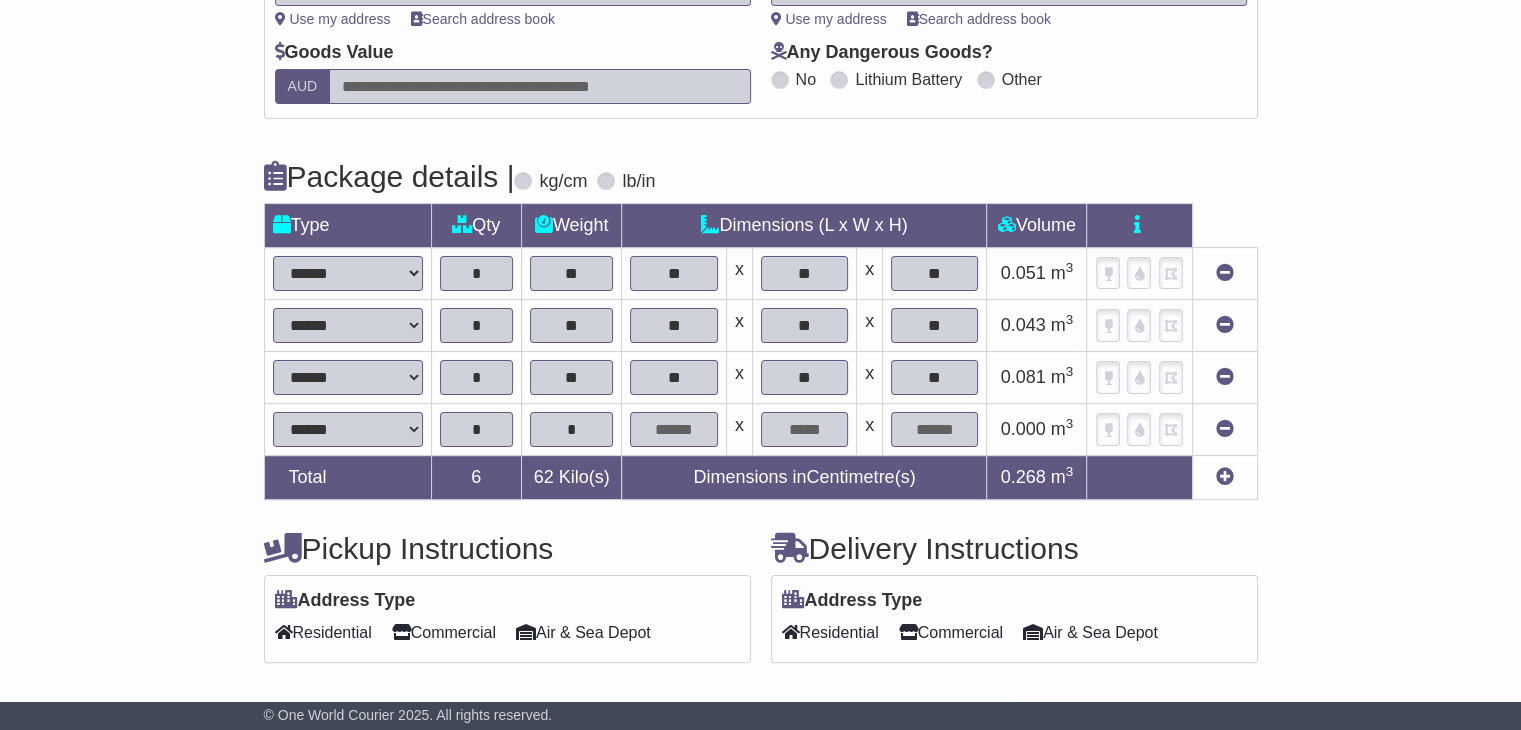 type on "*" 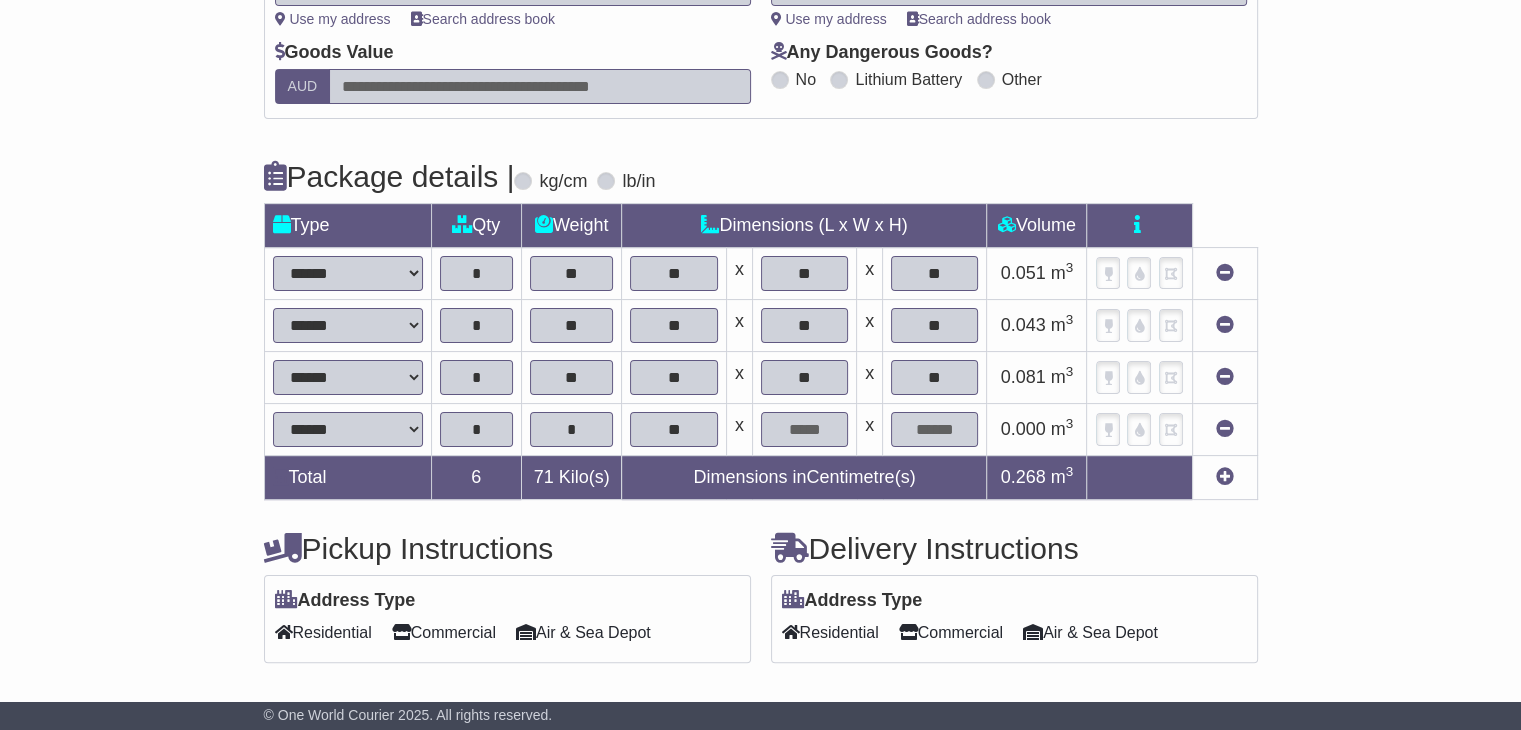 type on "**" 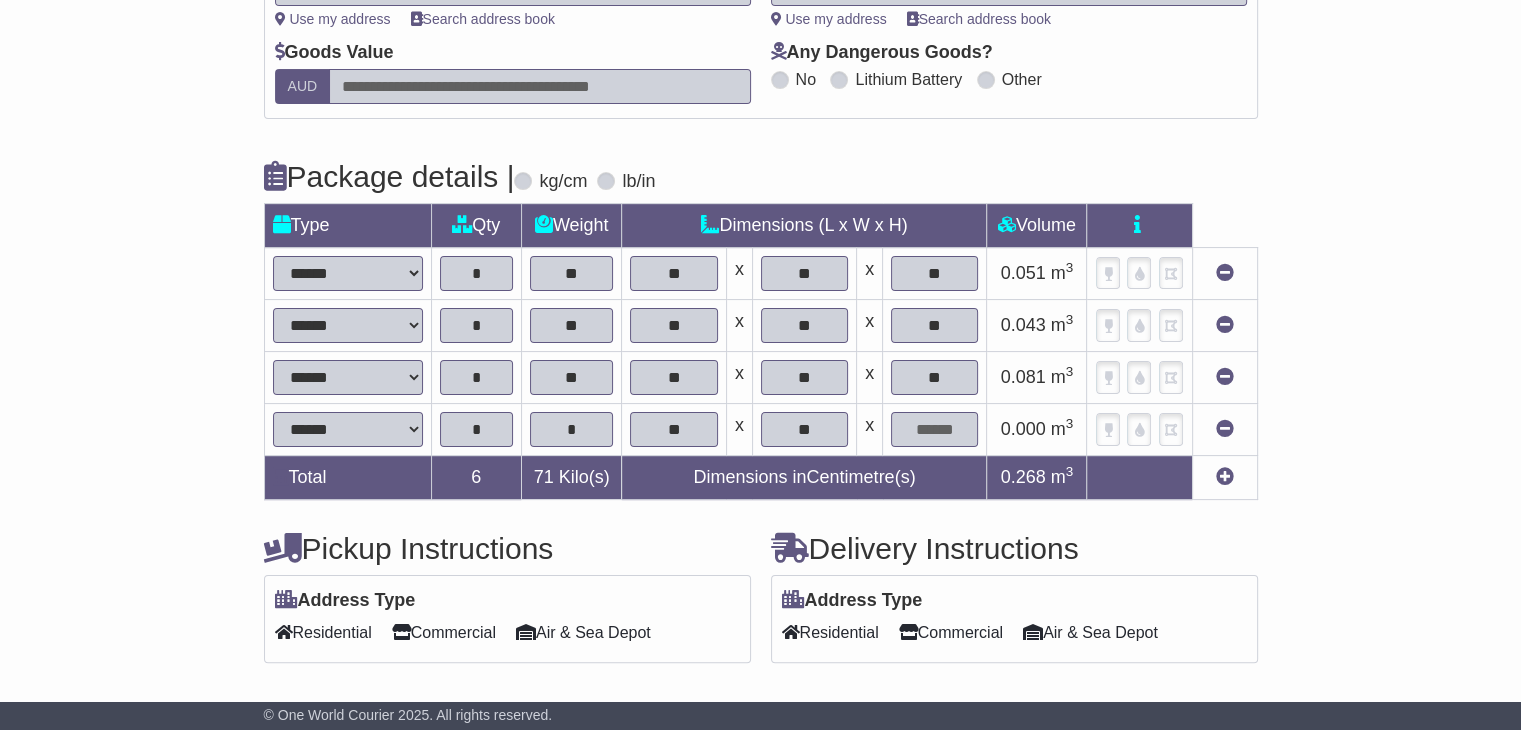 type on "**" 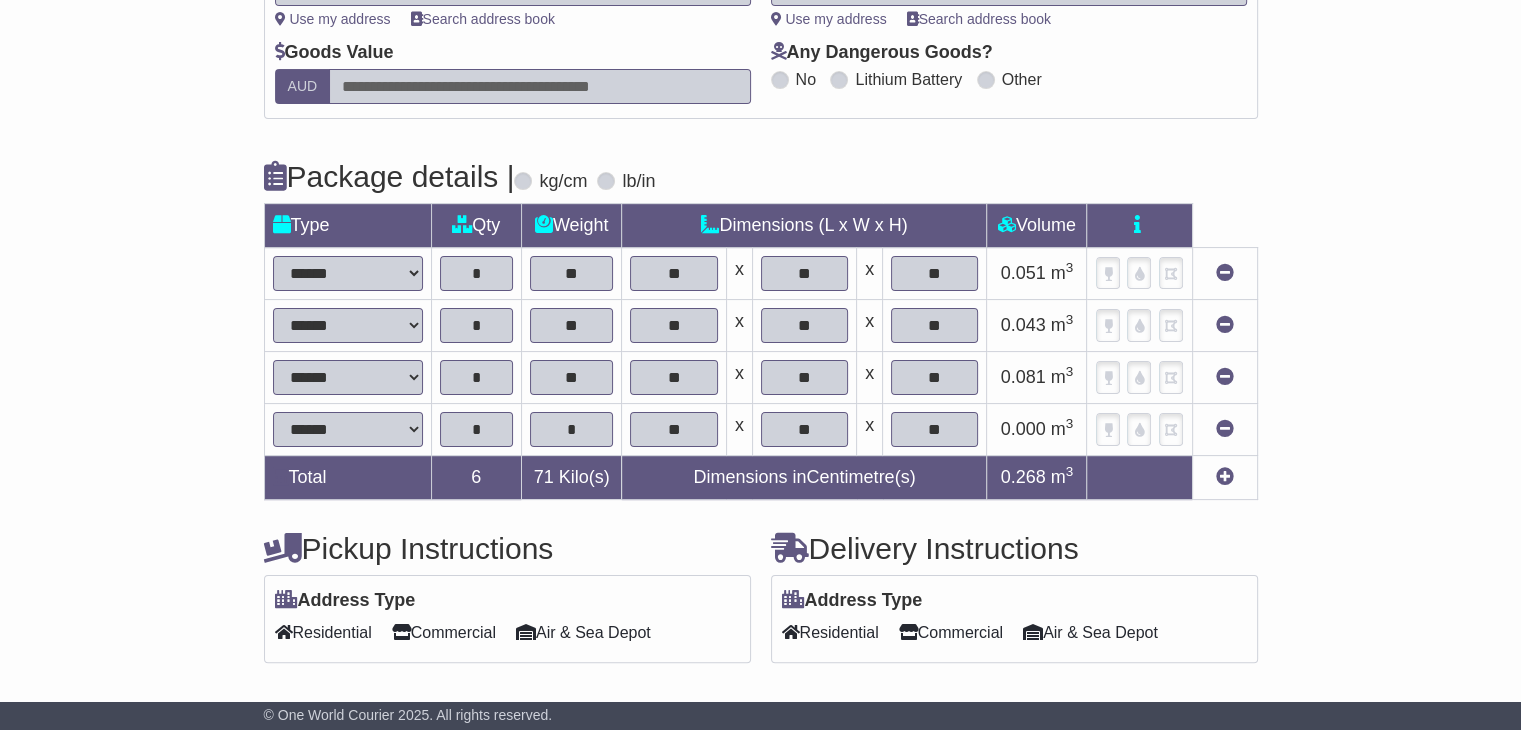 type on "**" 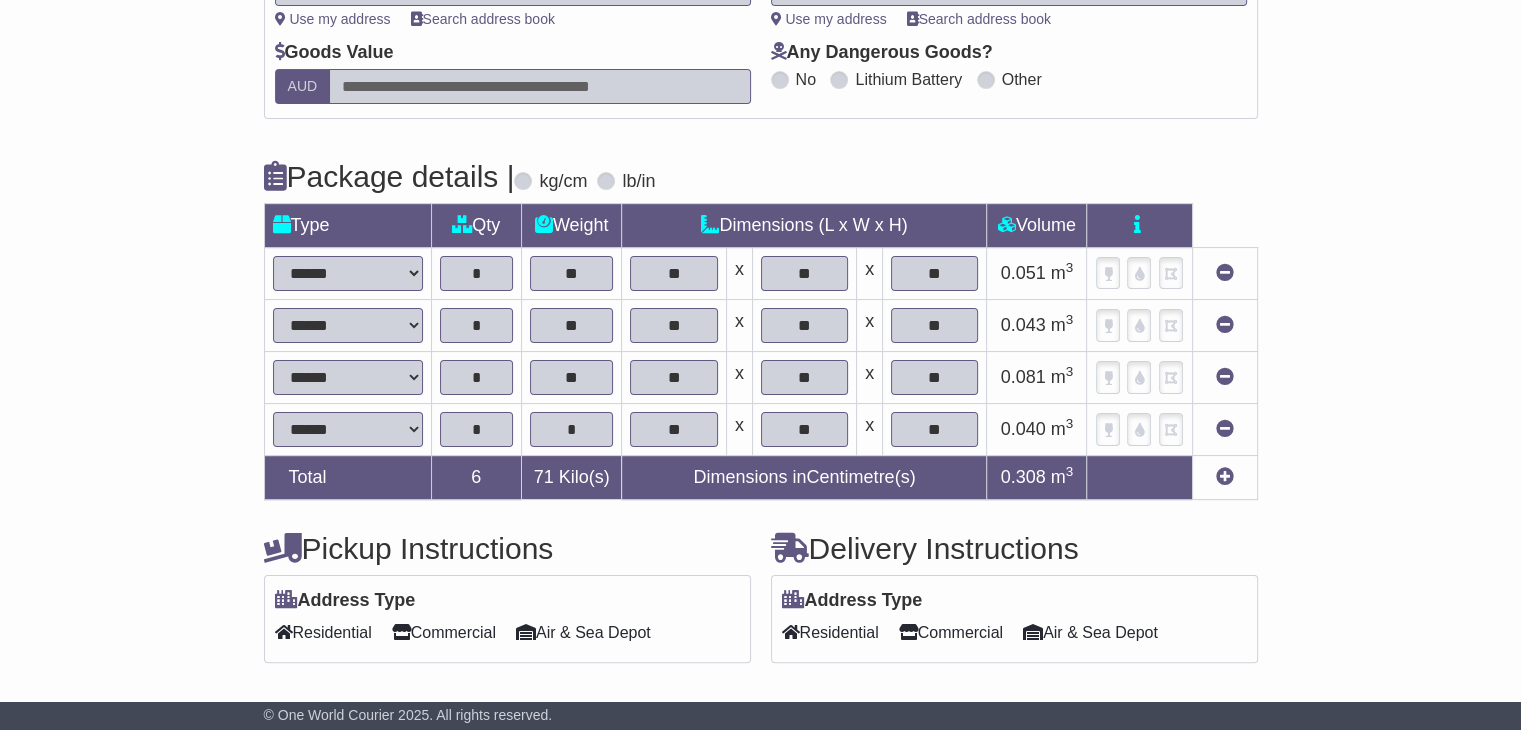 click at bounding box center (1224, 478) 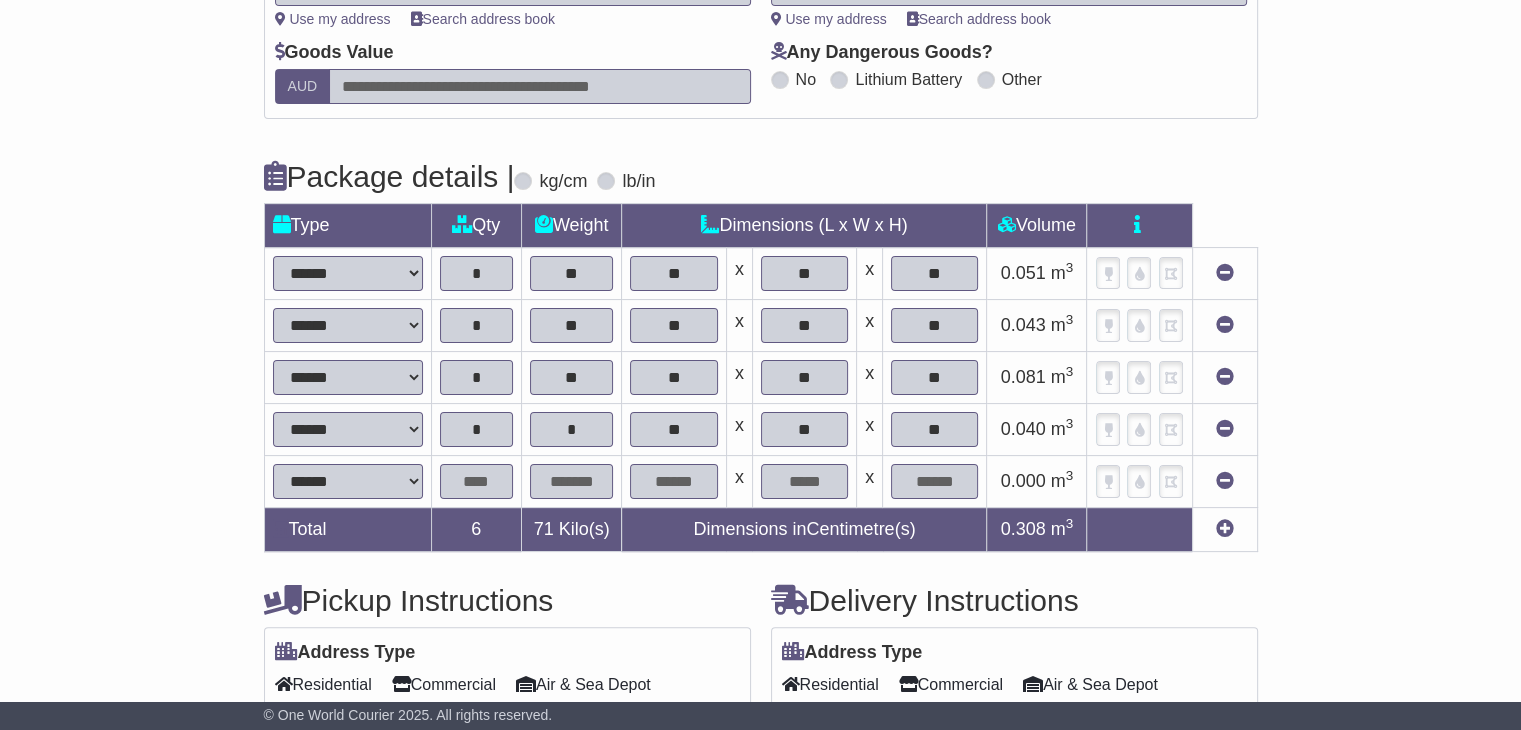 click at bounding box center [476, 481] 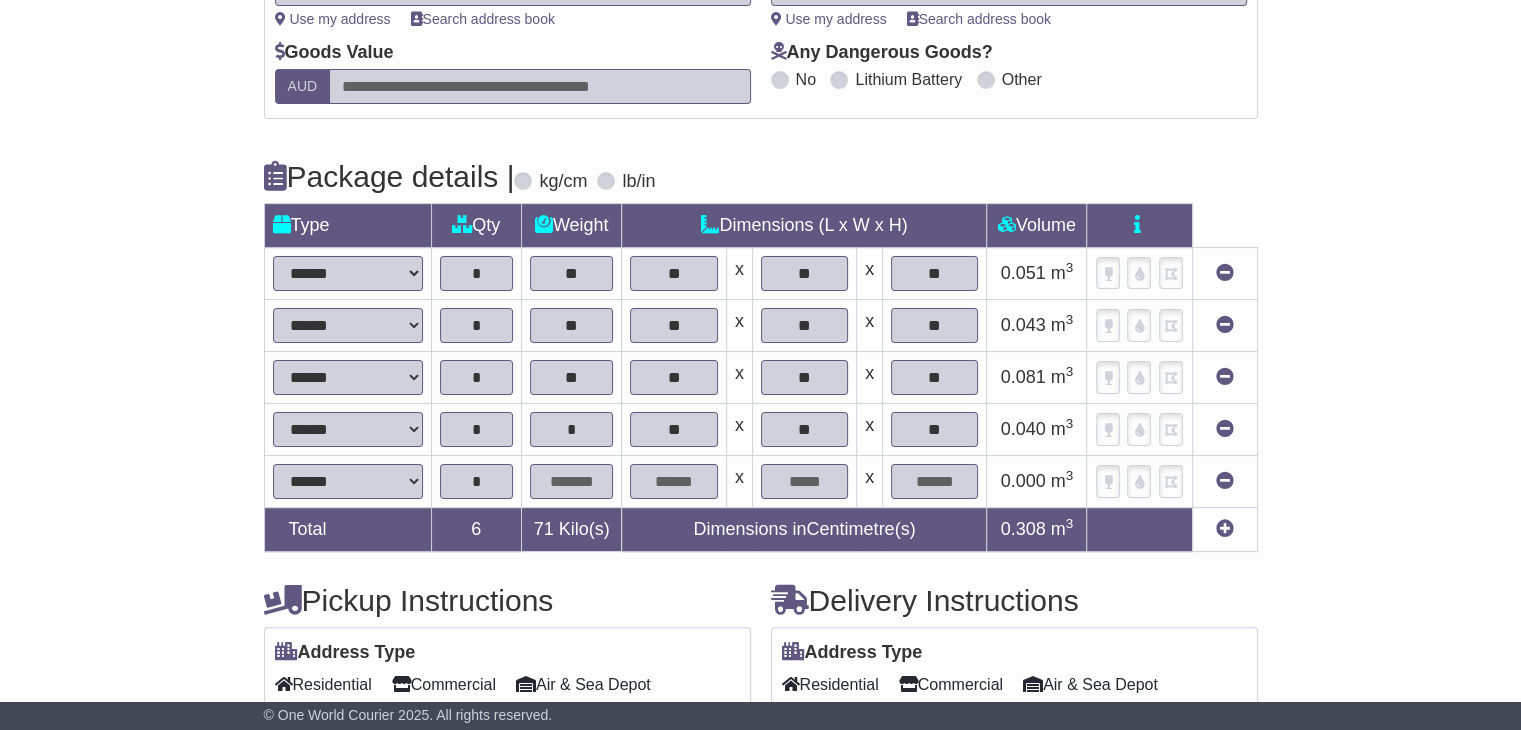 type on "*" 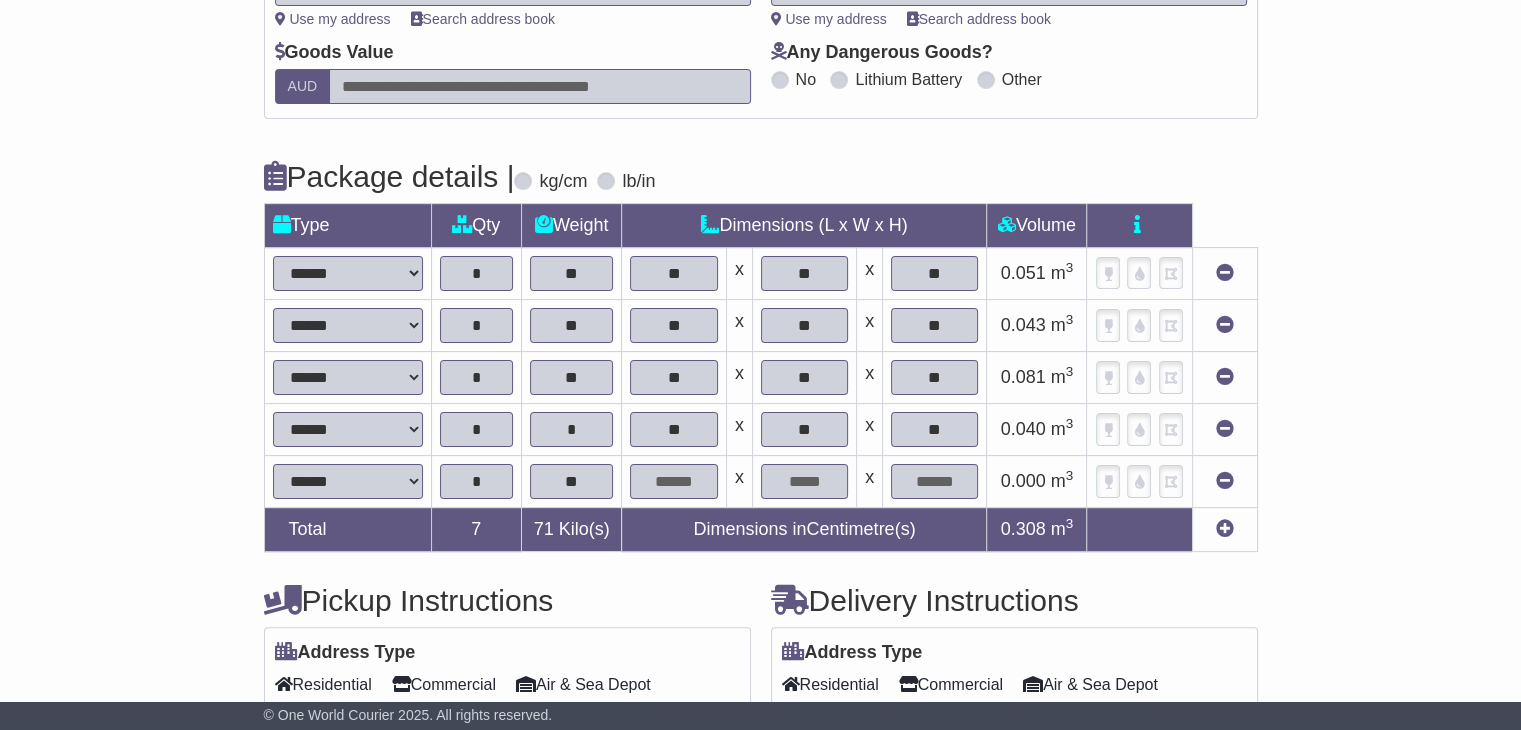 type on "**" 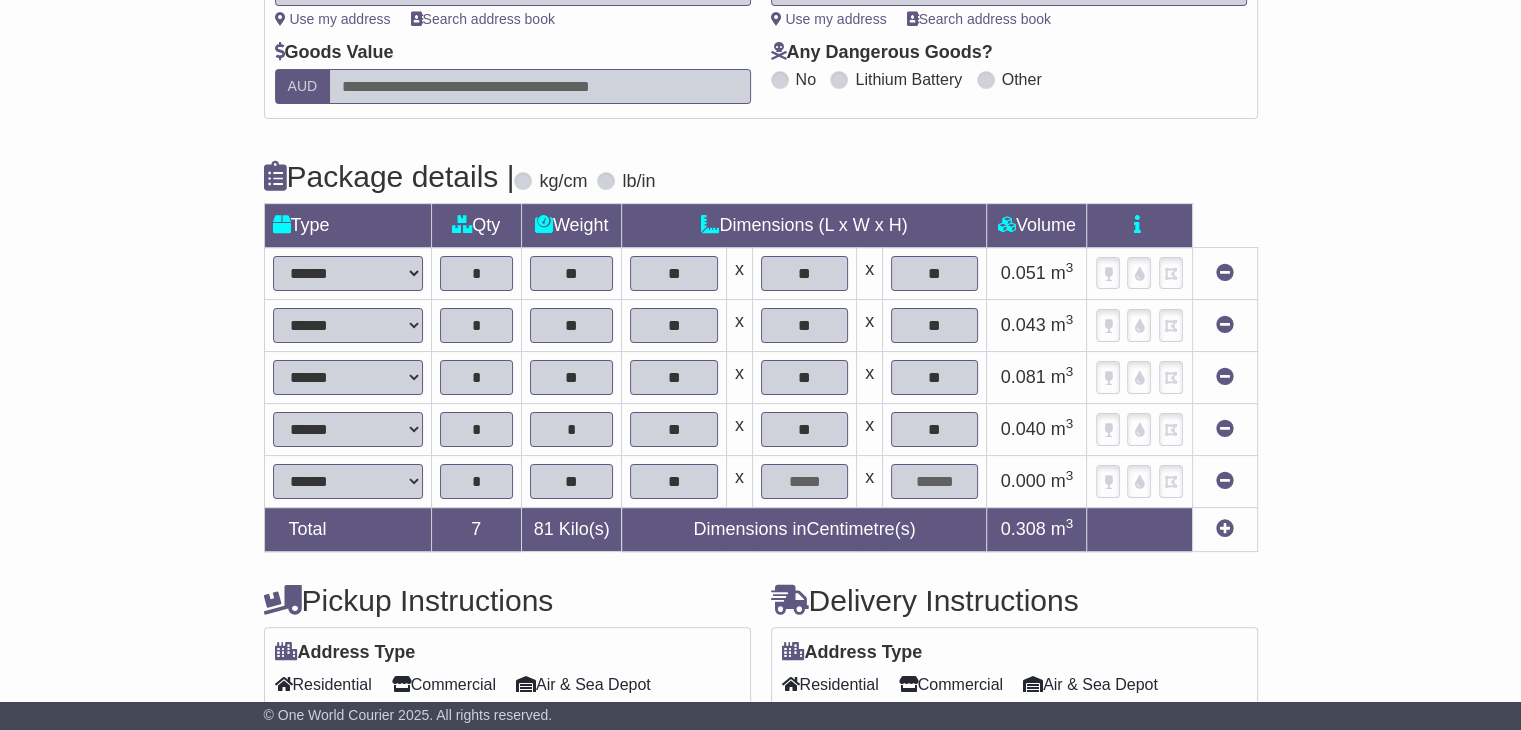 type on "**" 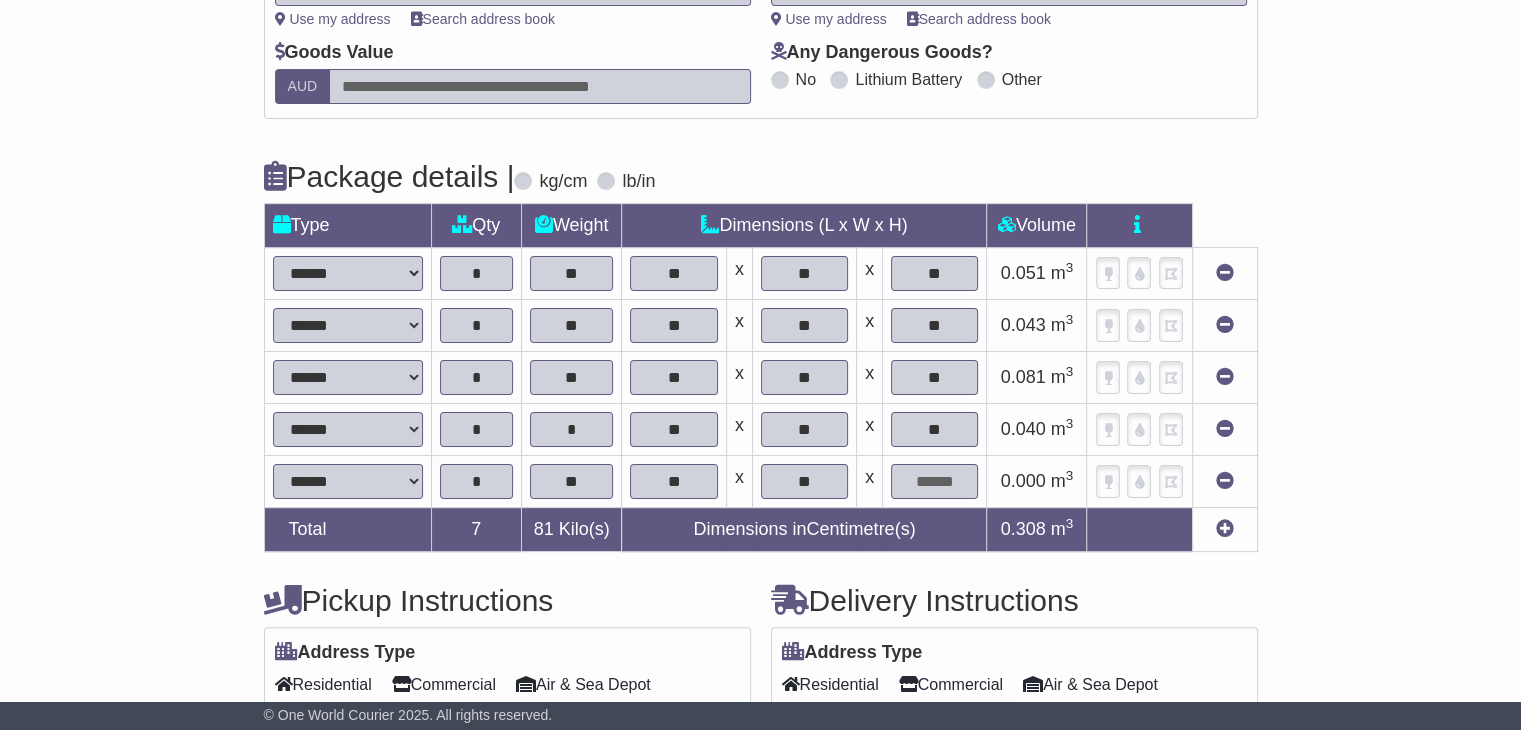 type on "**" 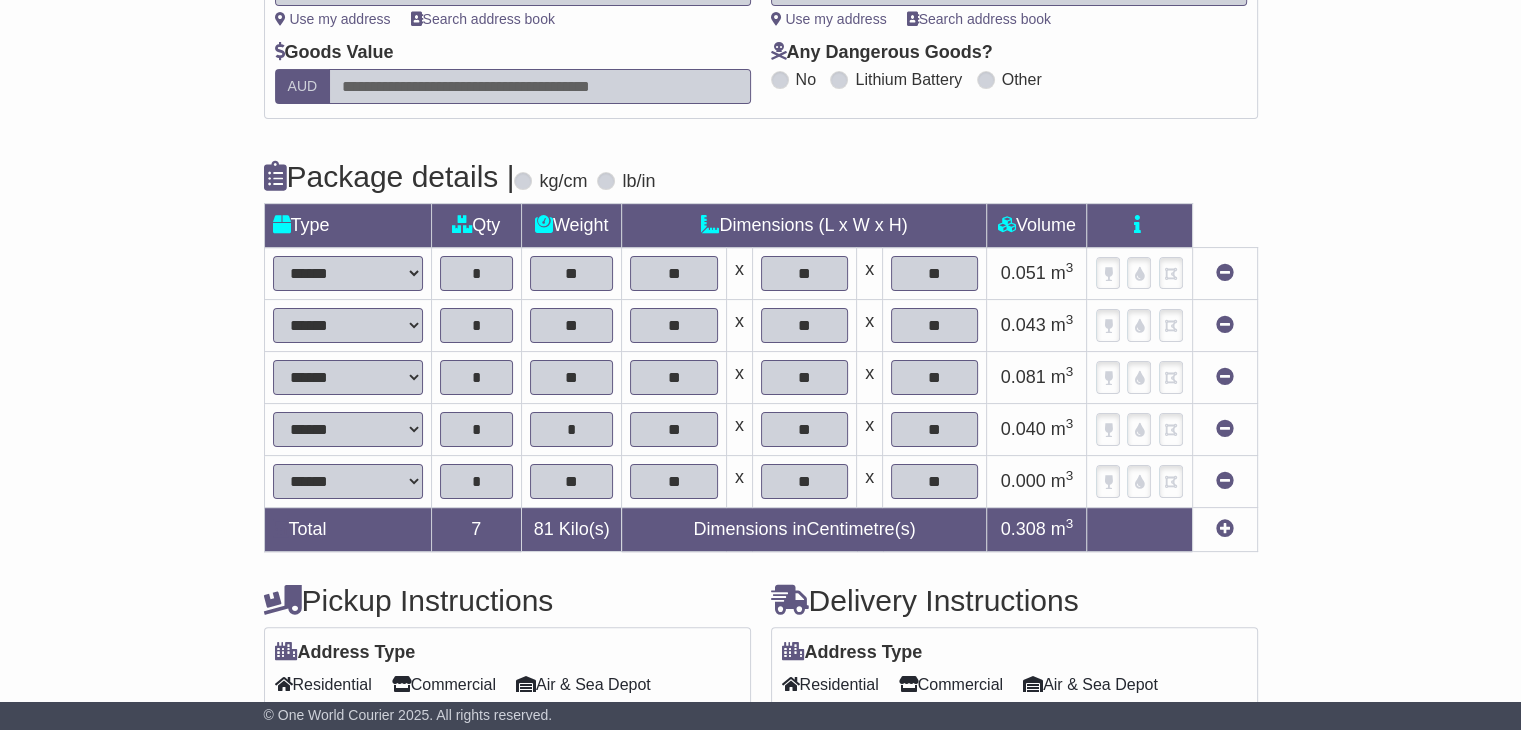 type on "**" 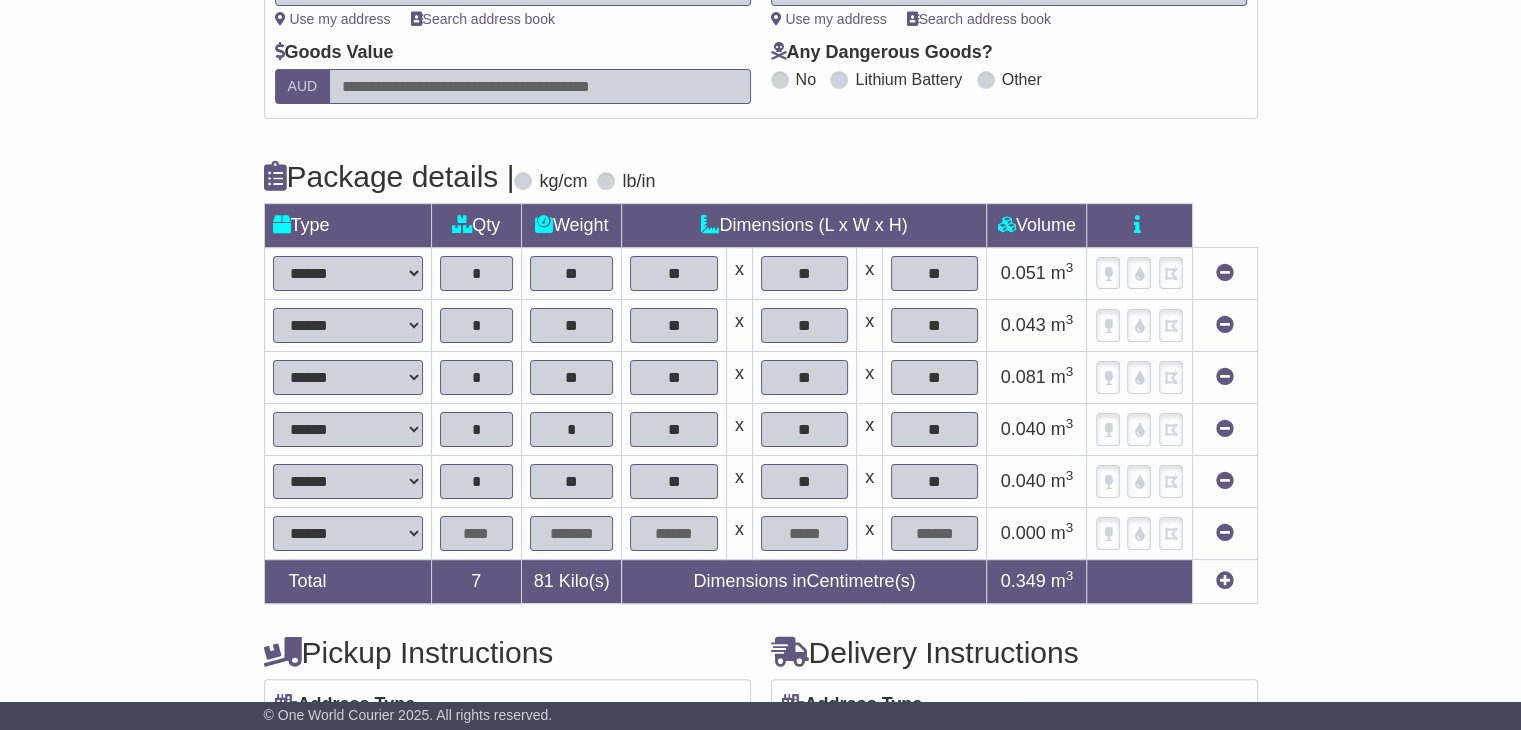 click at bounding box center (476, 533) 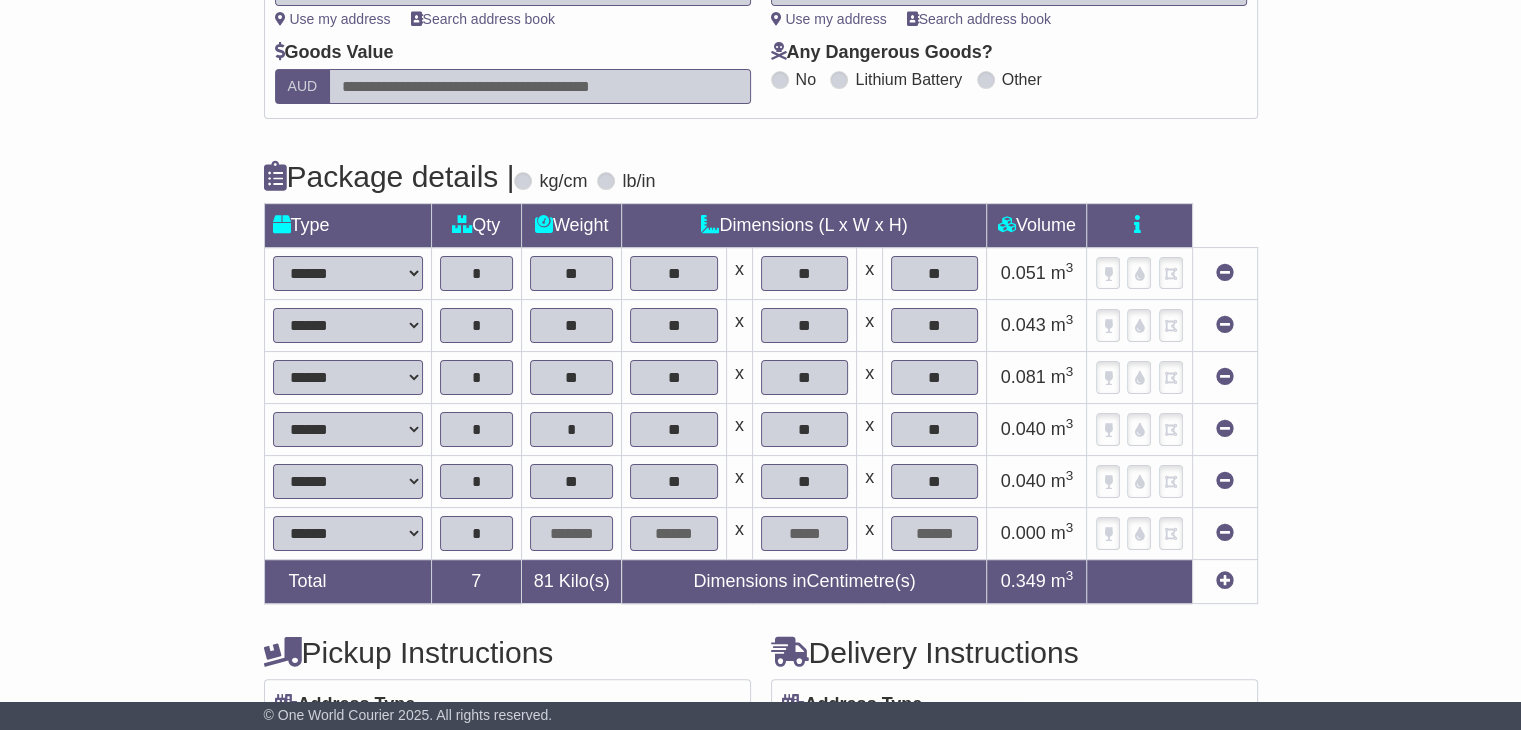 type on "*" 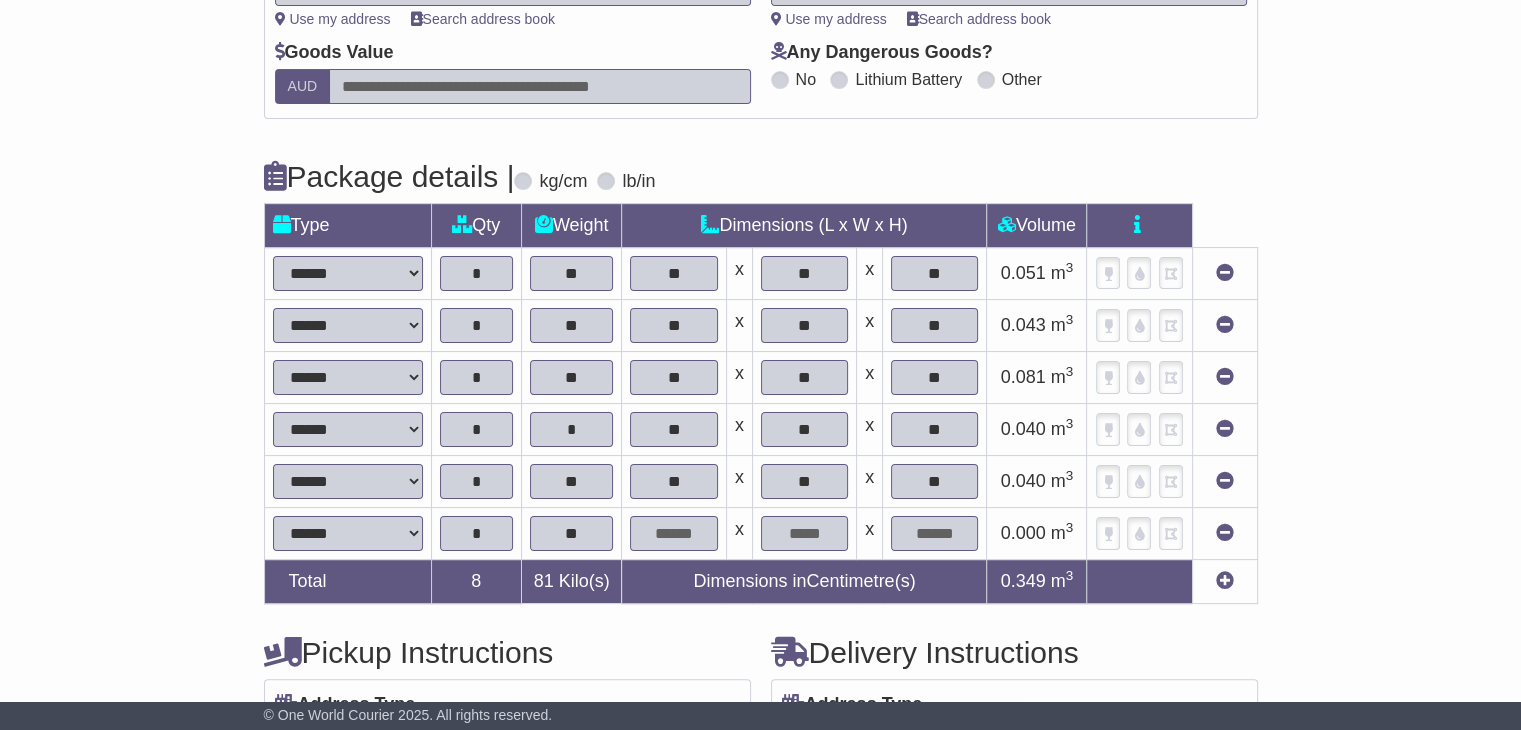 type on "**" 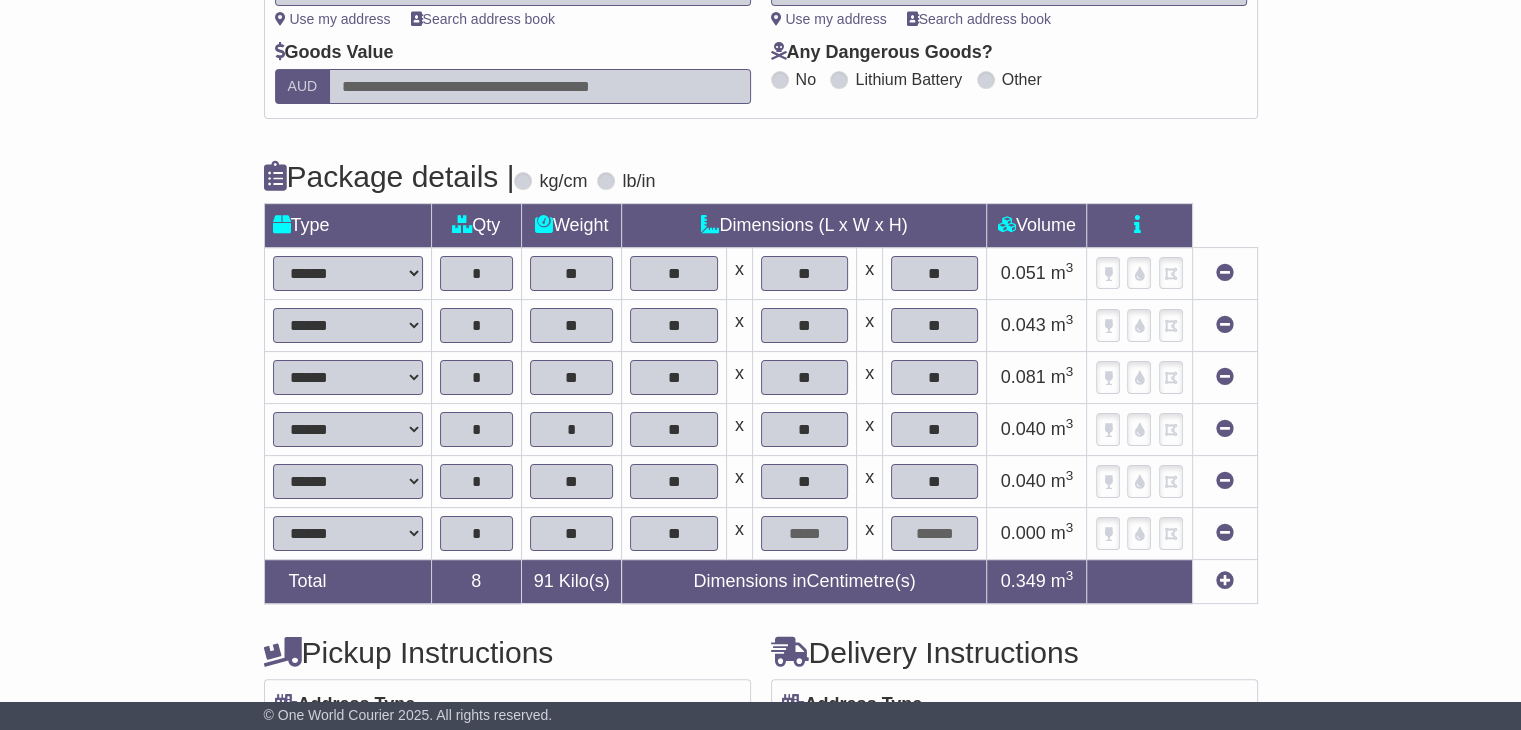 type on "**" 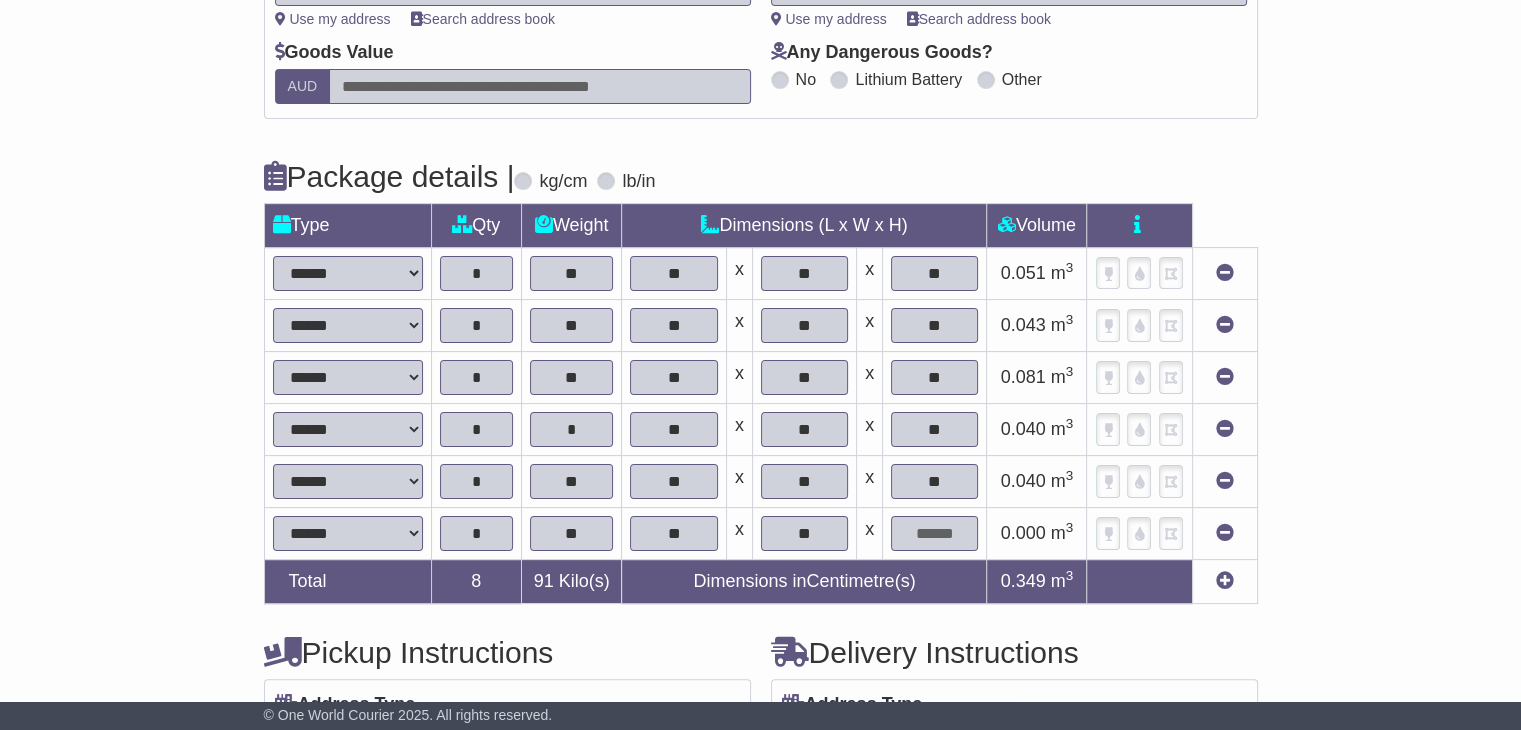 type on "**" 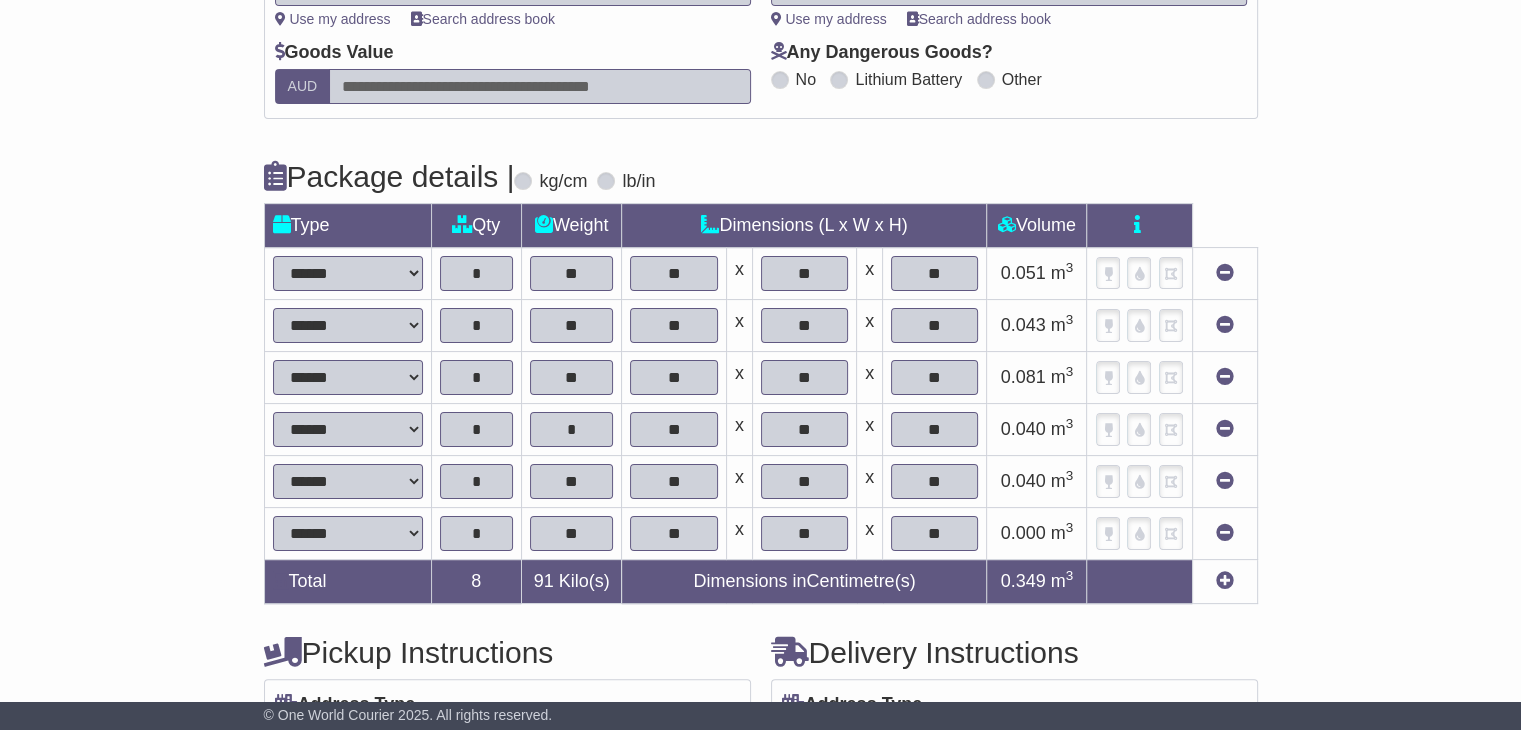 type on "**" 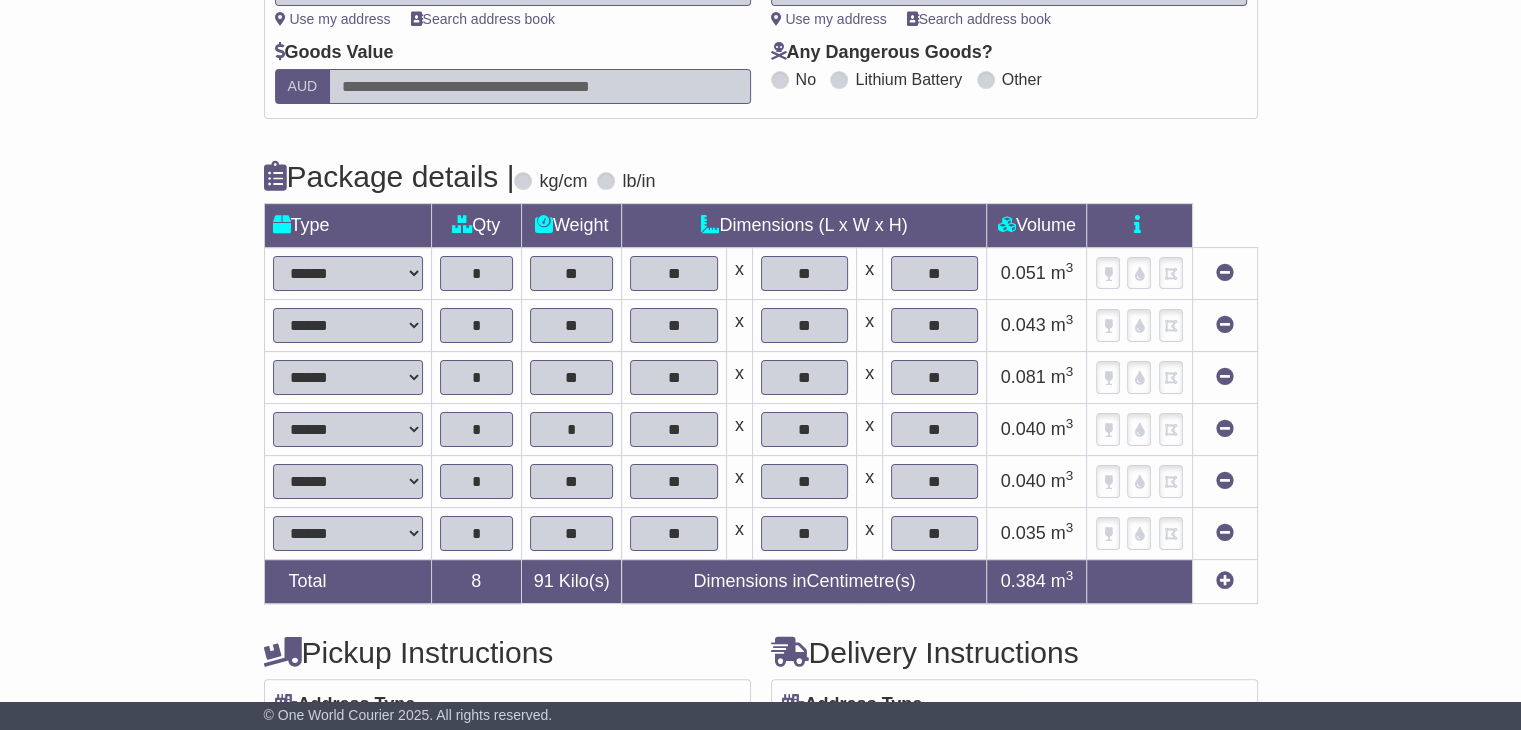 click at bounding box center (1225, 580) 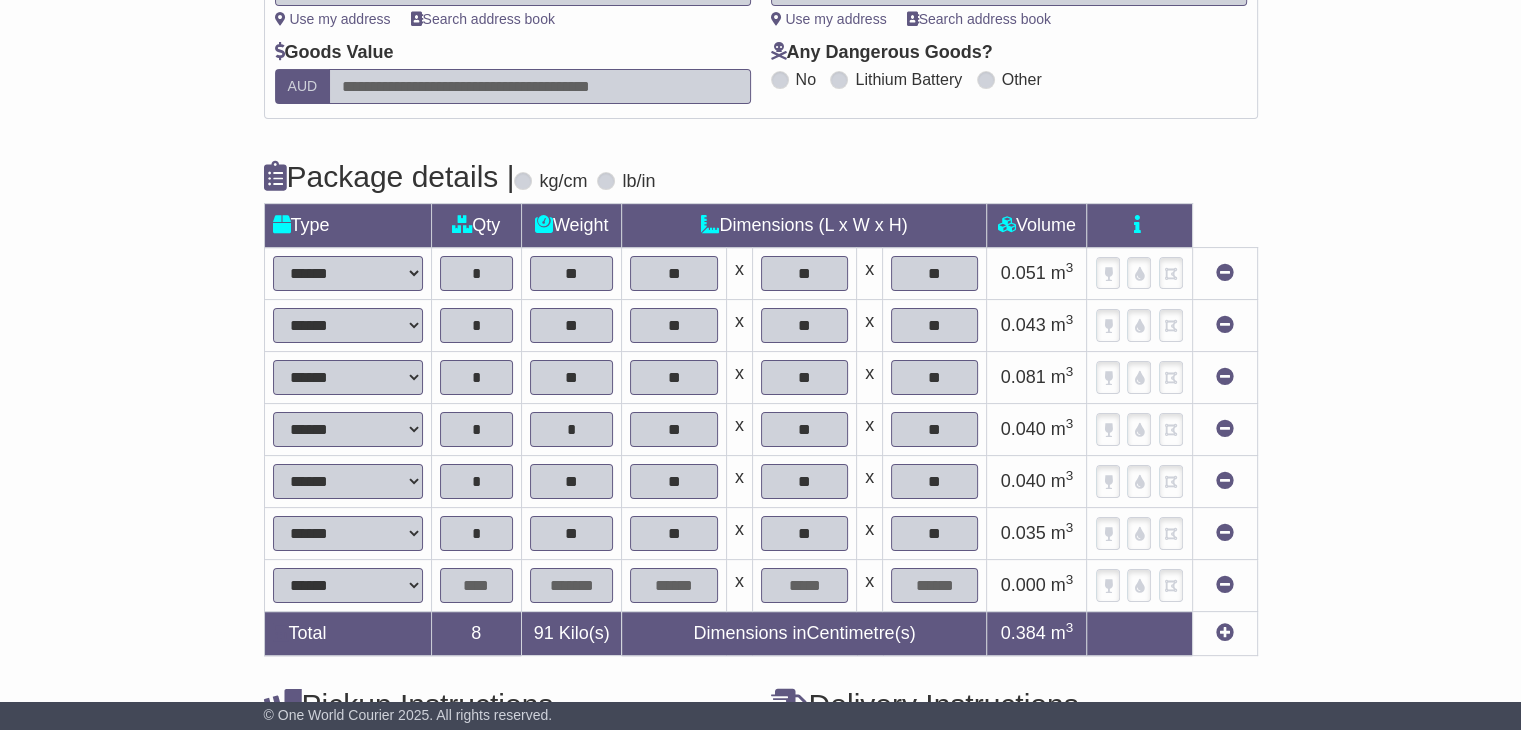 click at bounding box center (476, 585) 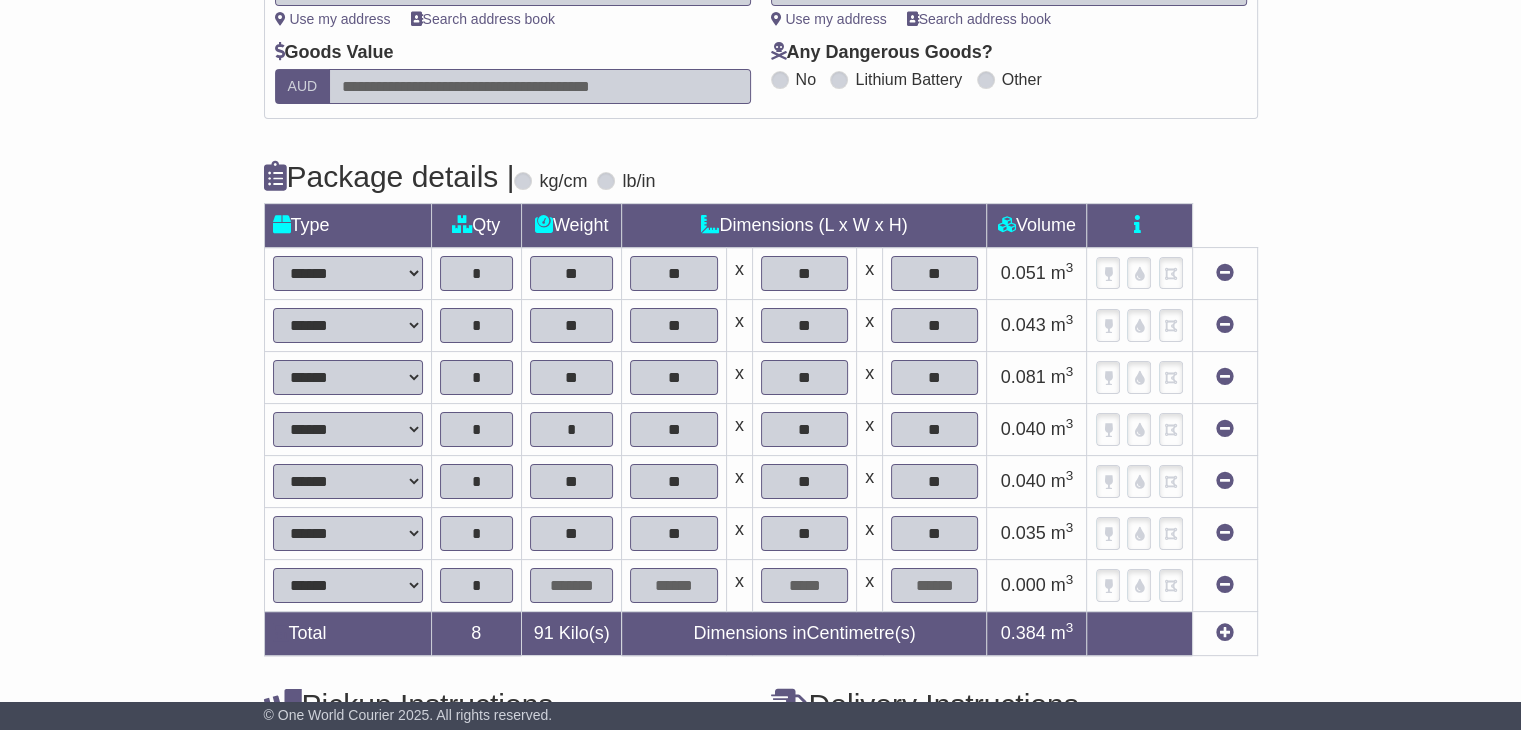 type on "*" 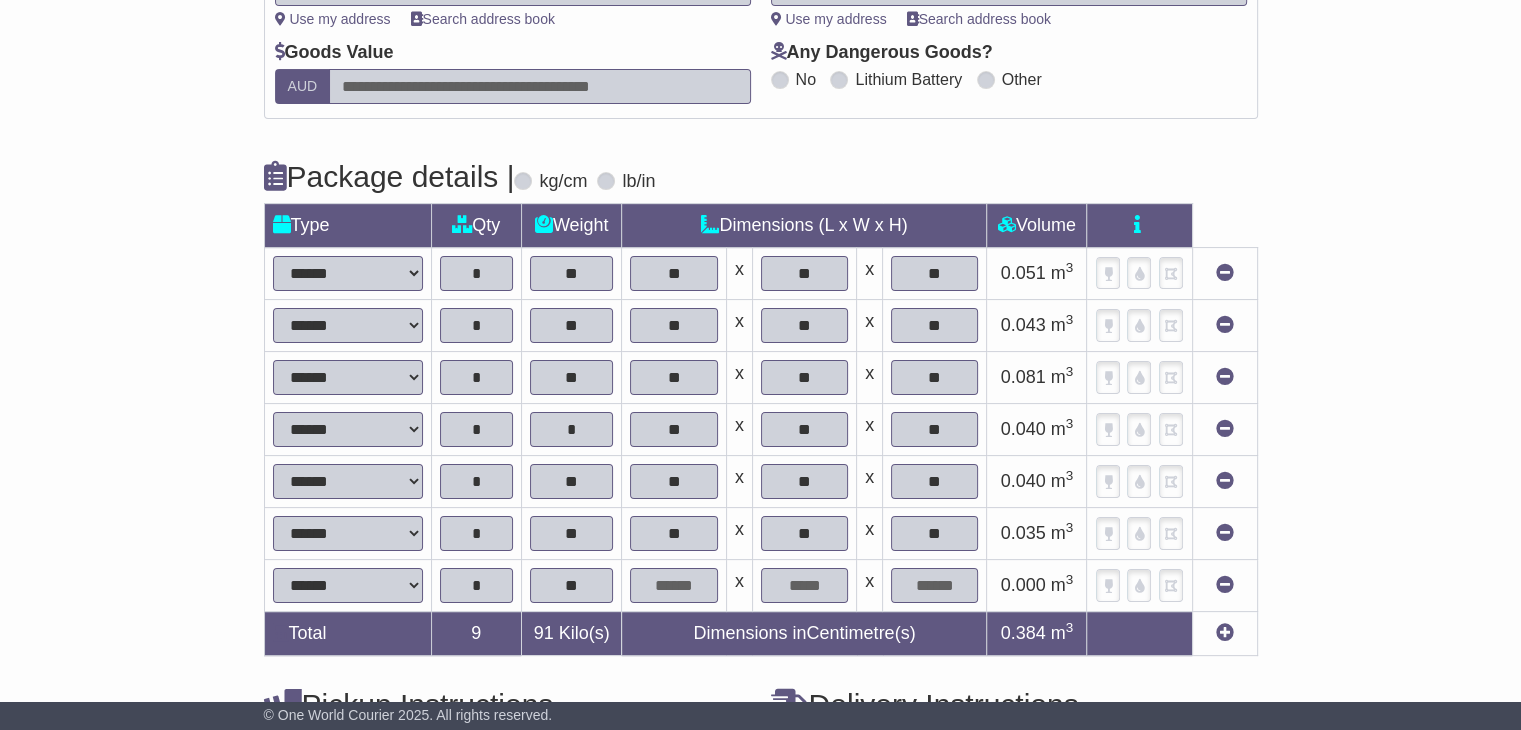 type on "**" 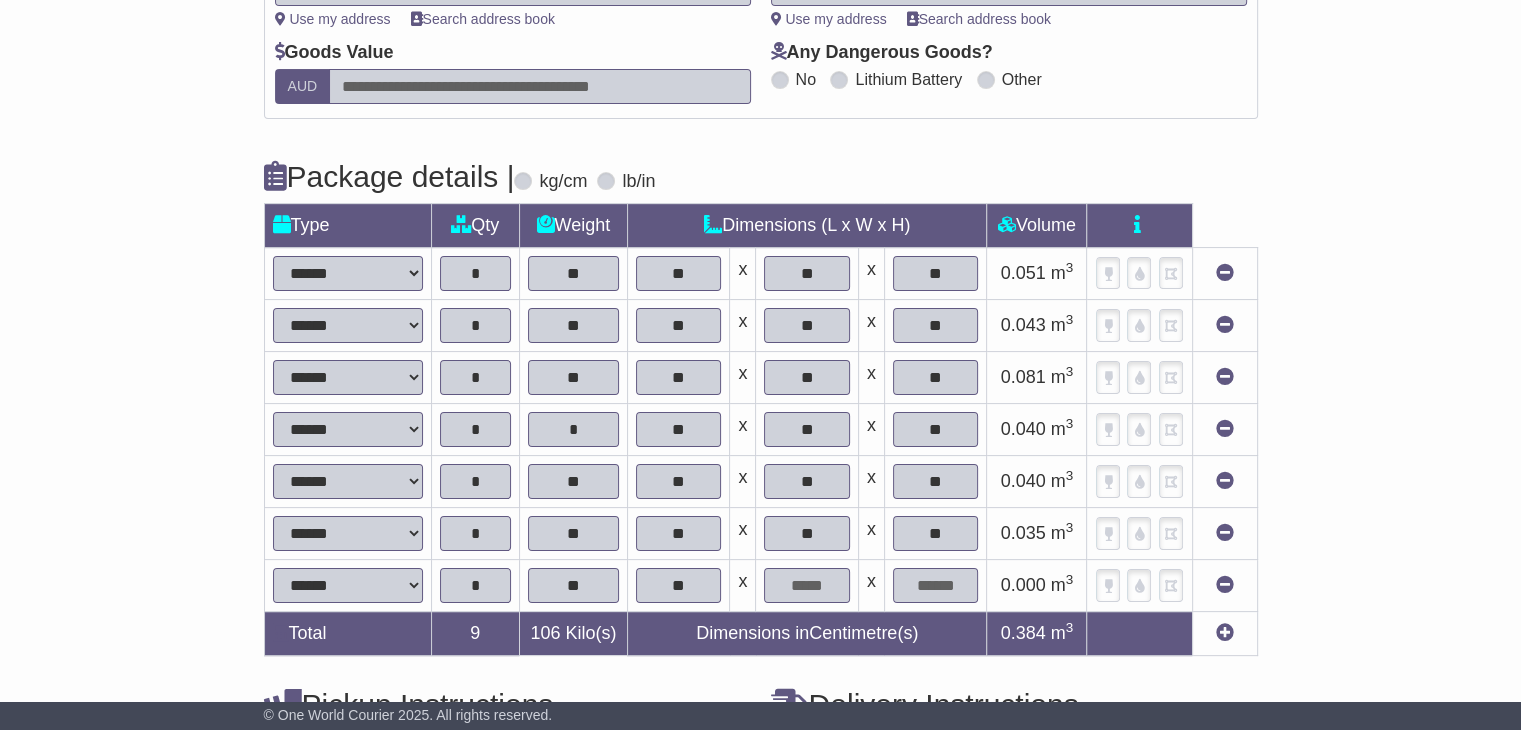 type on "**" 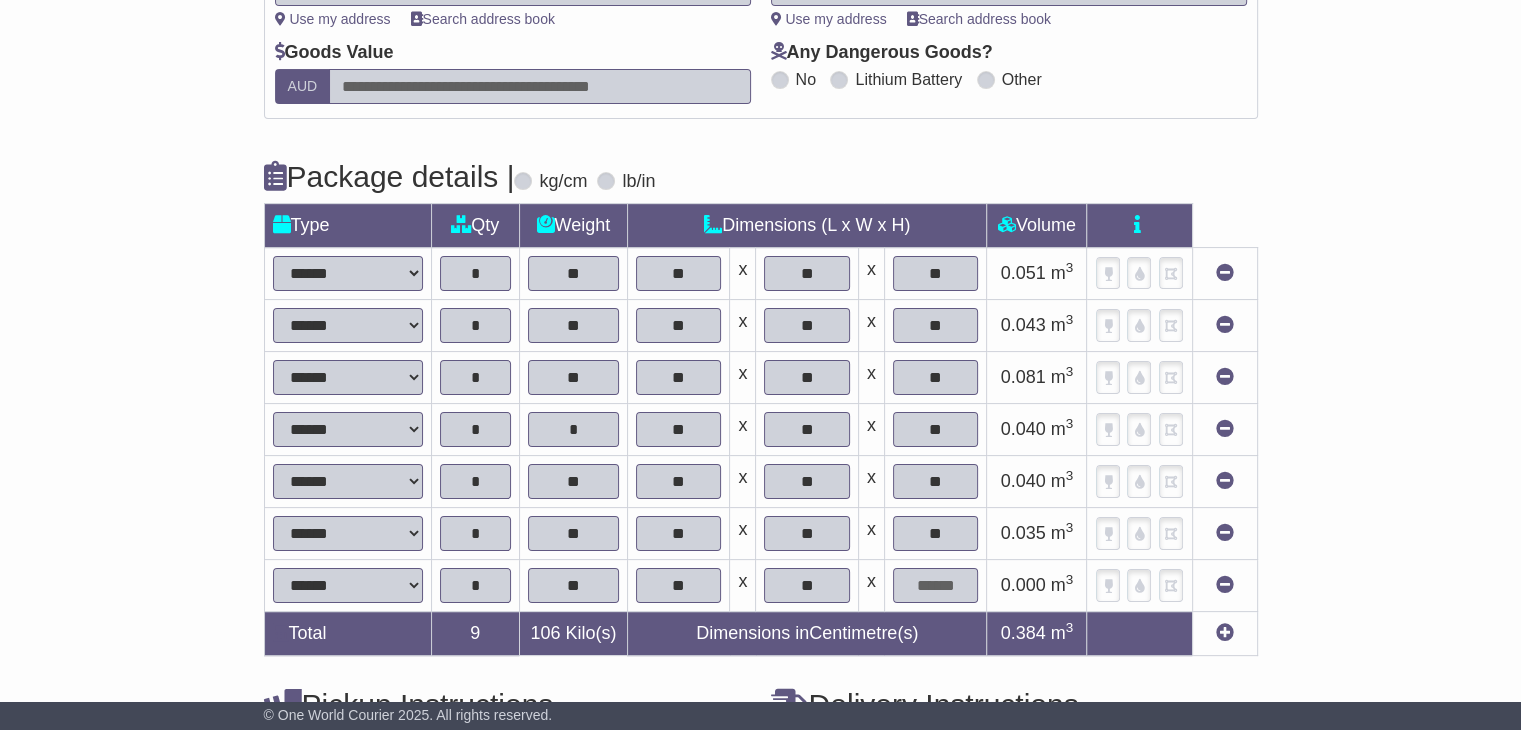 type on "**" 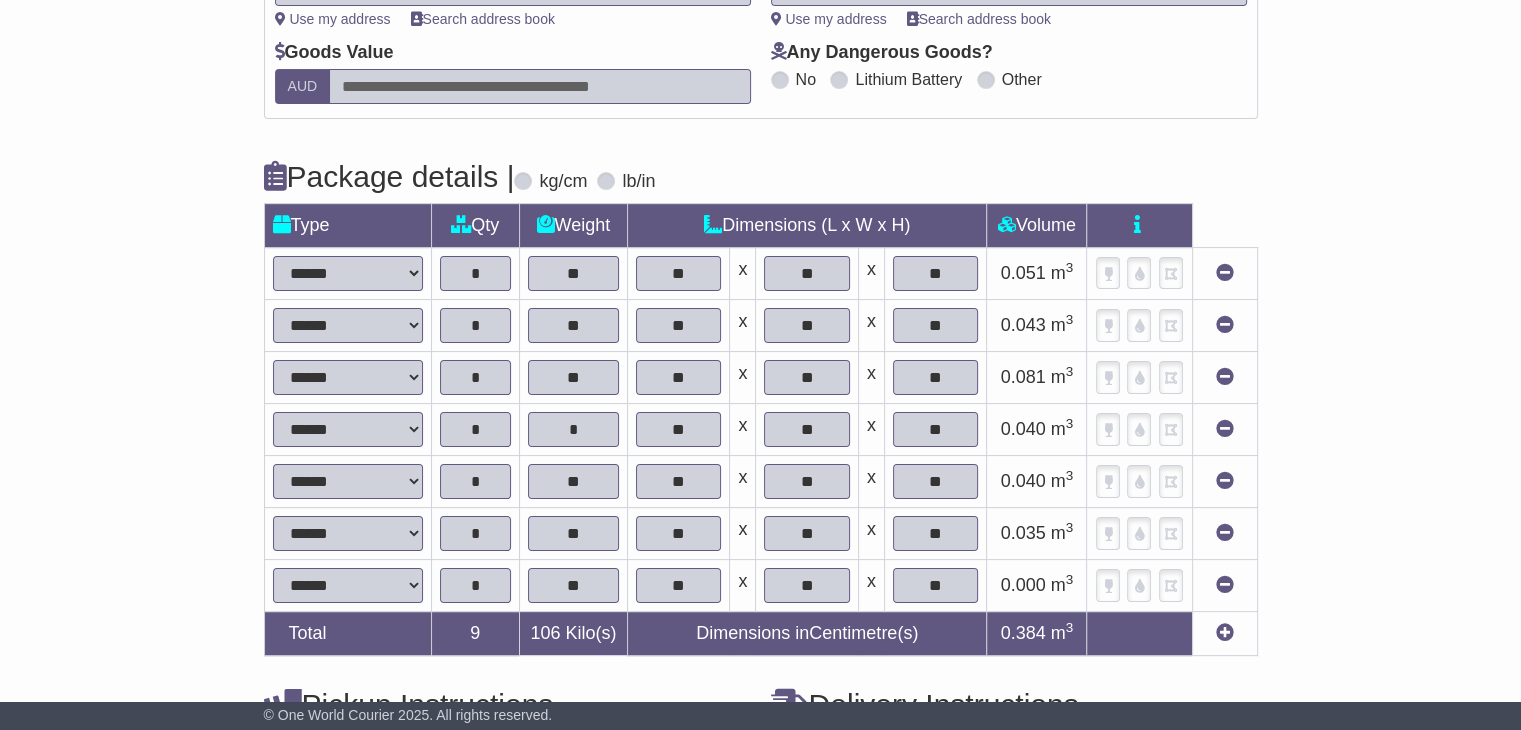 type on "**" 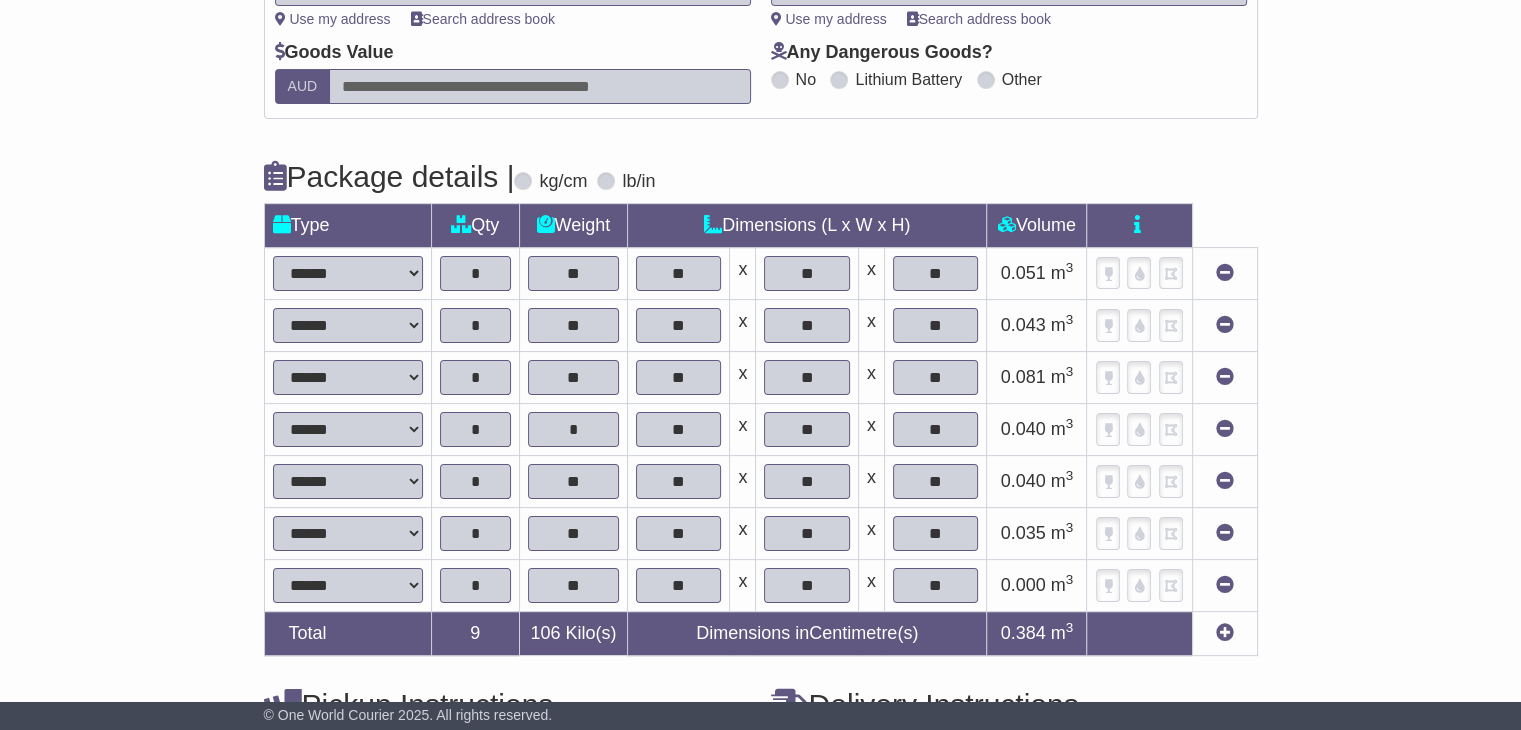 click at bounding box center (1225, 632) 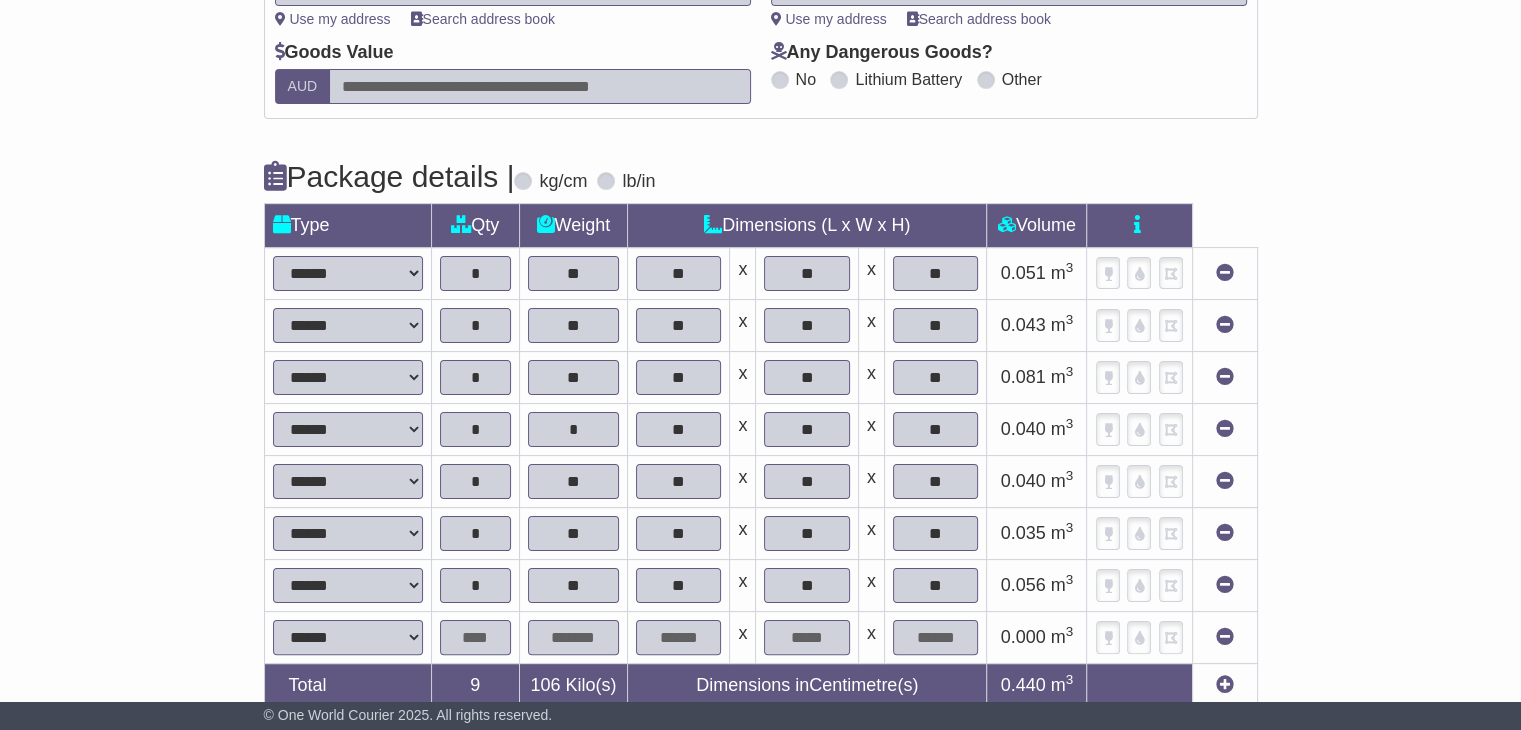 click at bounding box center [475, 637] 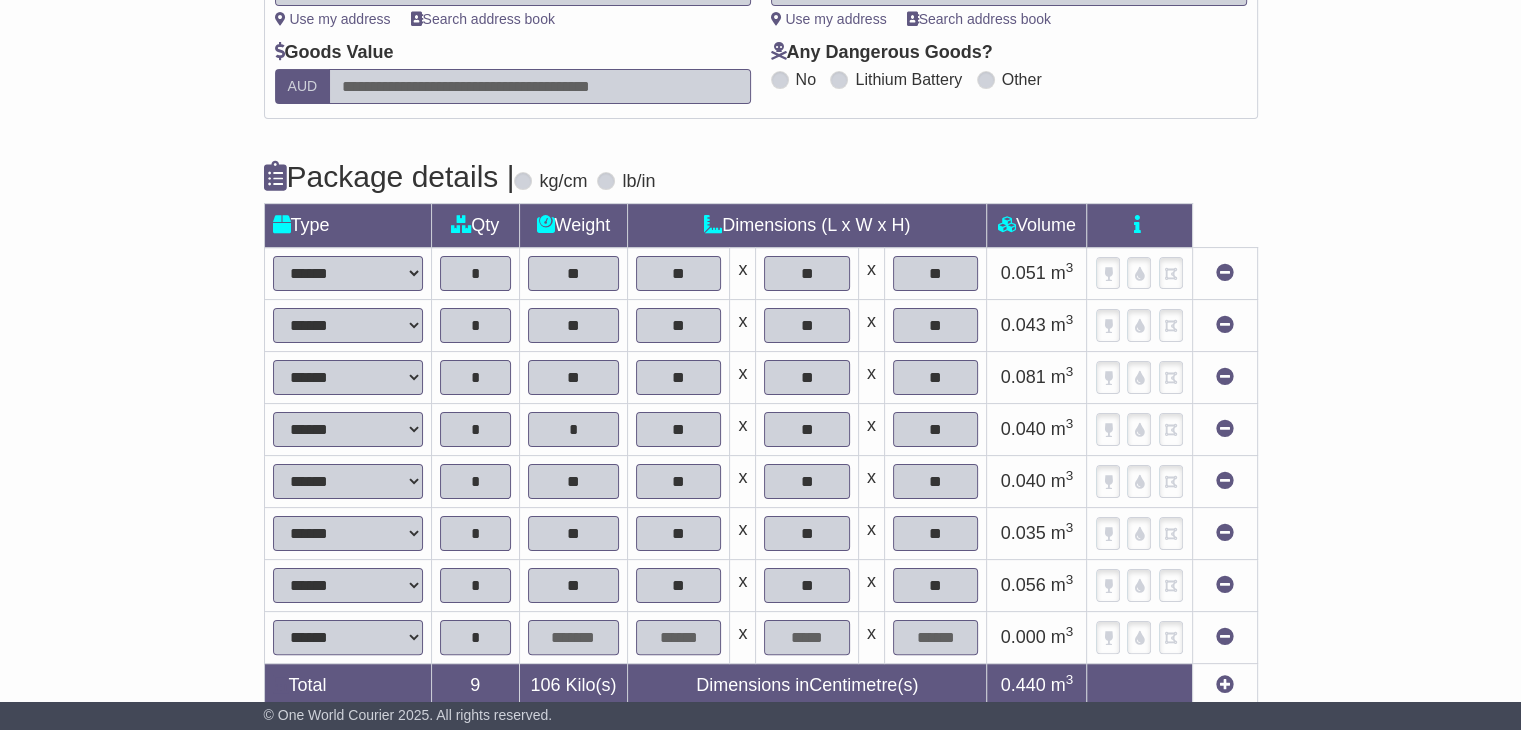 type on "*" 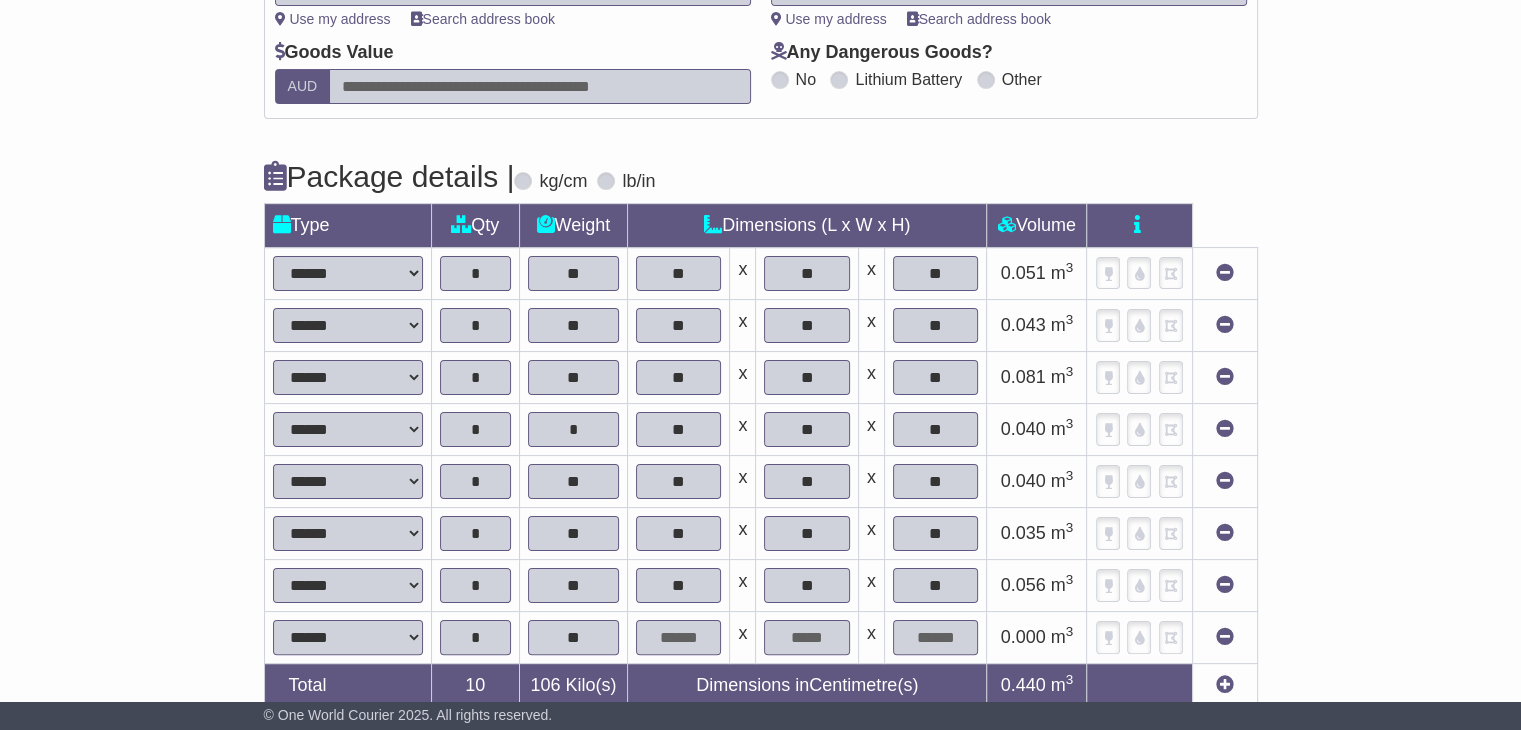 type on "**" 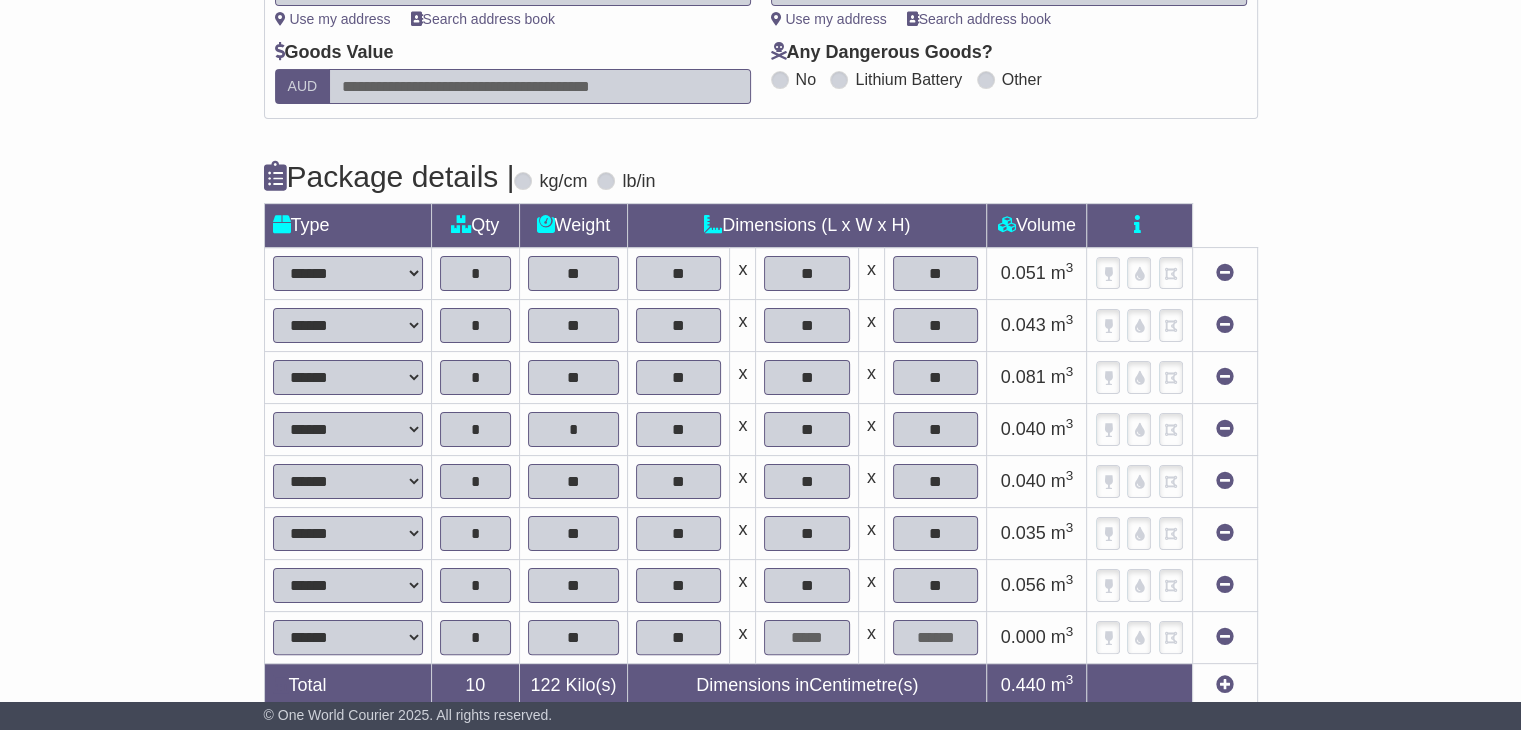 type on "**" 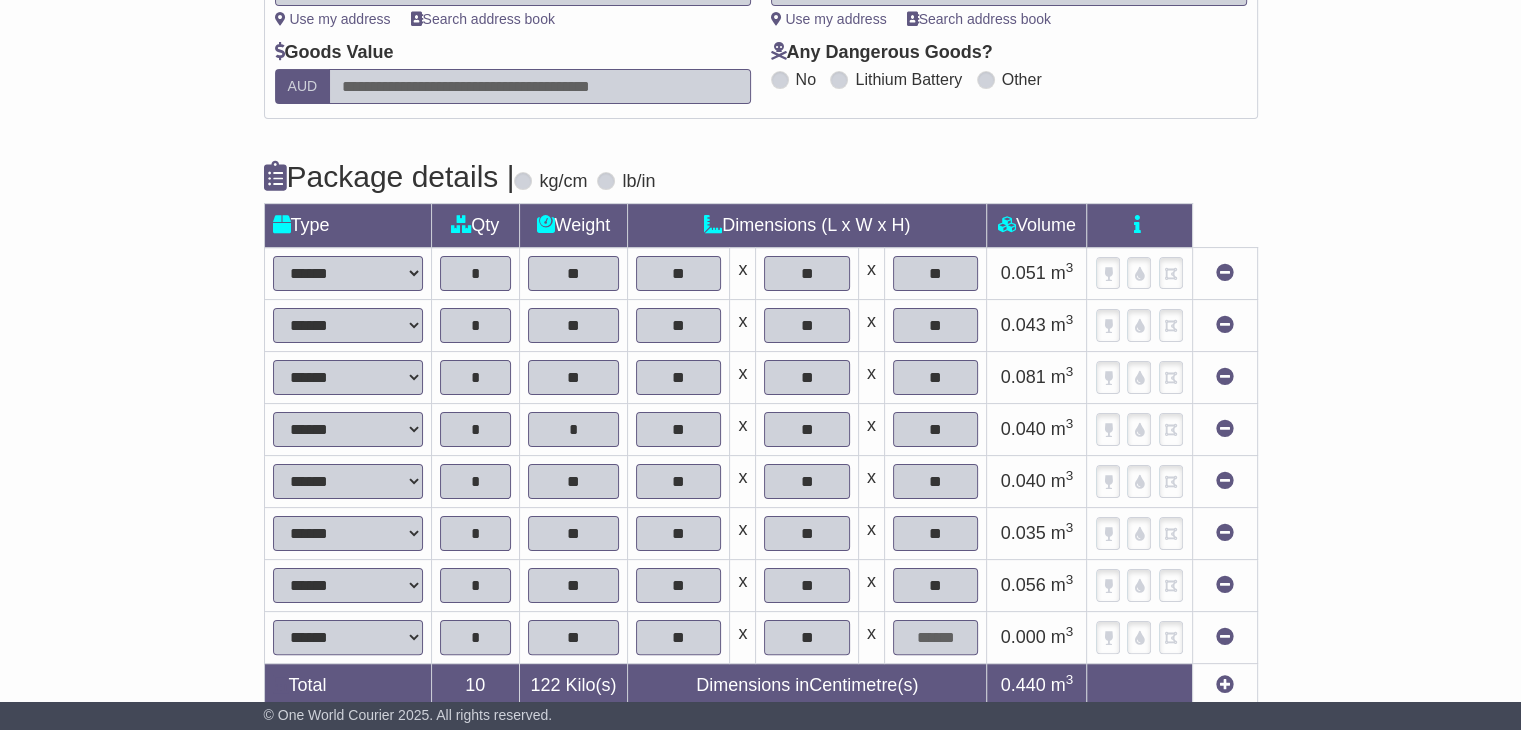 type on "**" 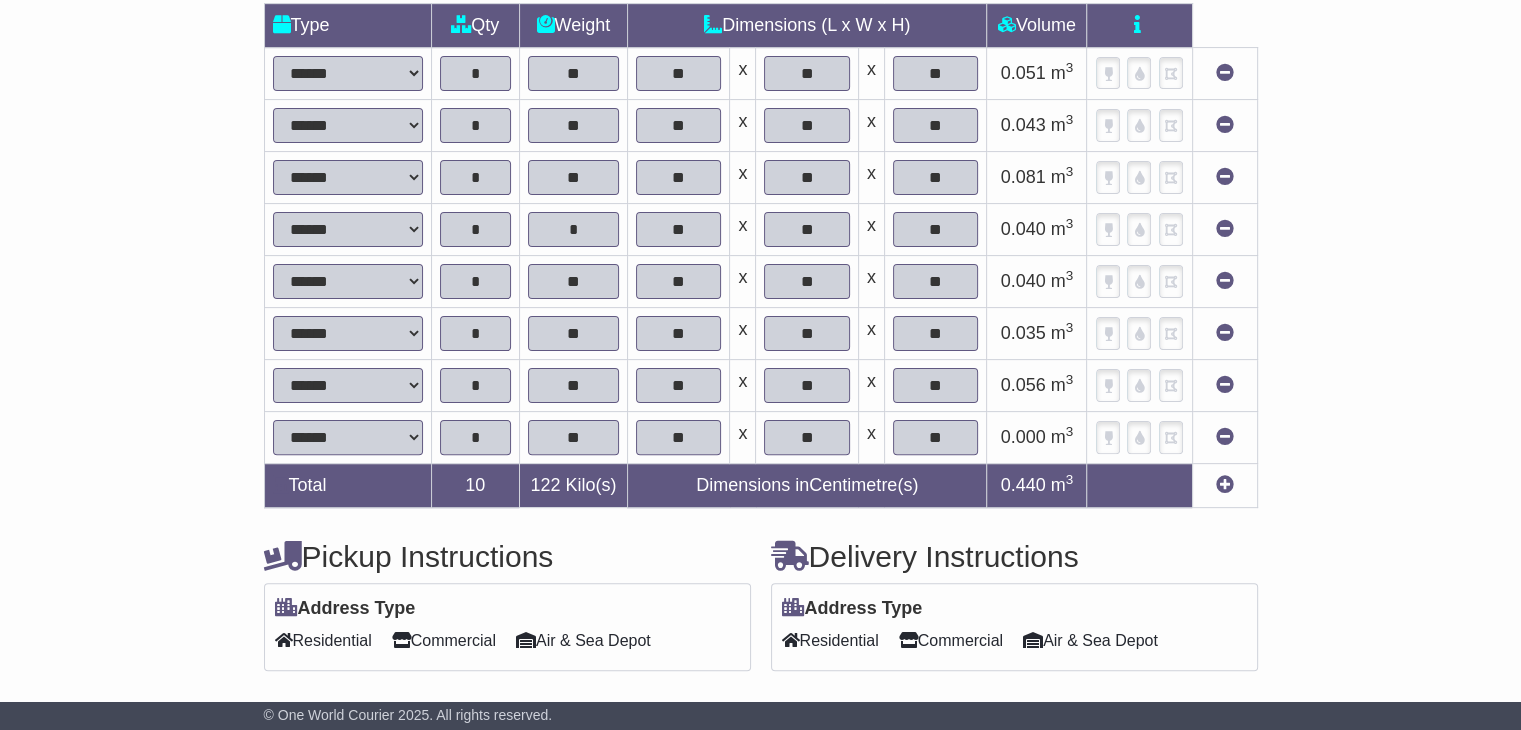 scroll, scrollTop: 625, scrollLeft: 0, axis: vertical 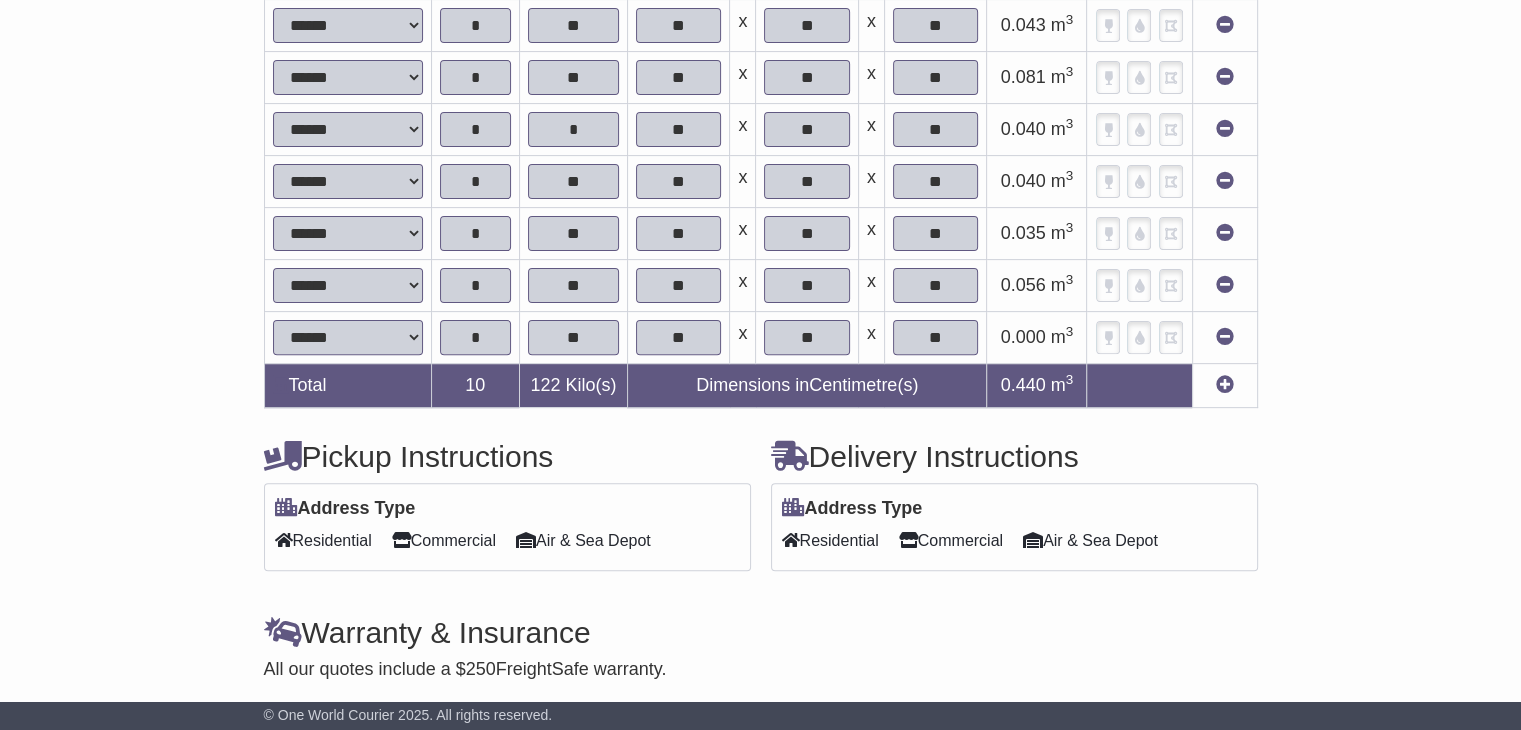 type on "**" 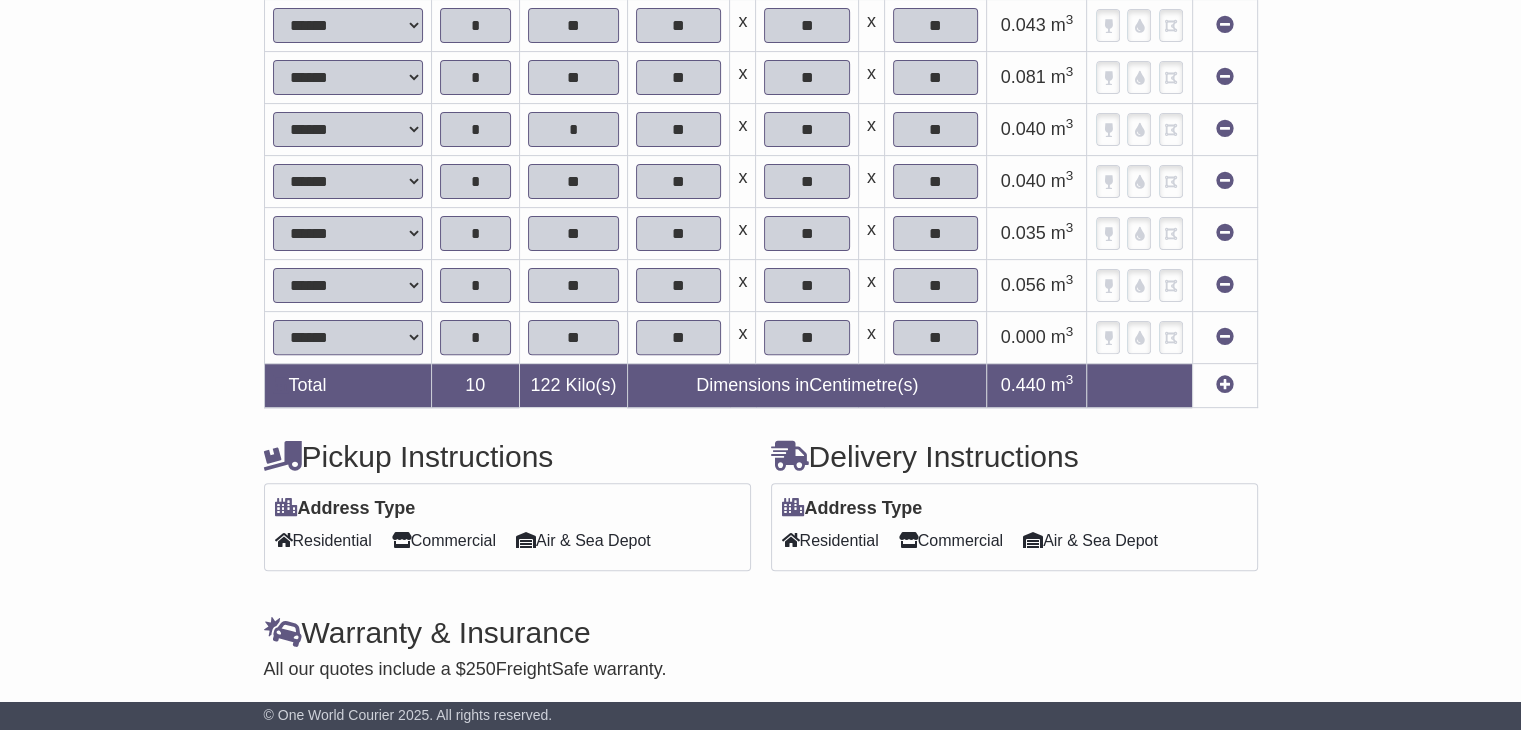 click on "Commercial" at bounding box center (444, 540) 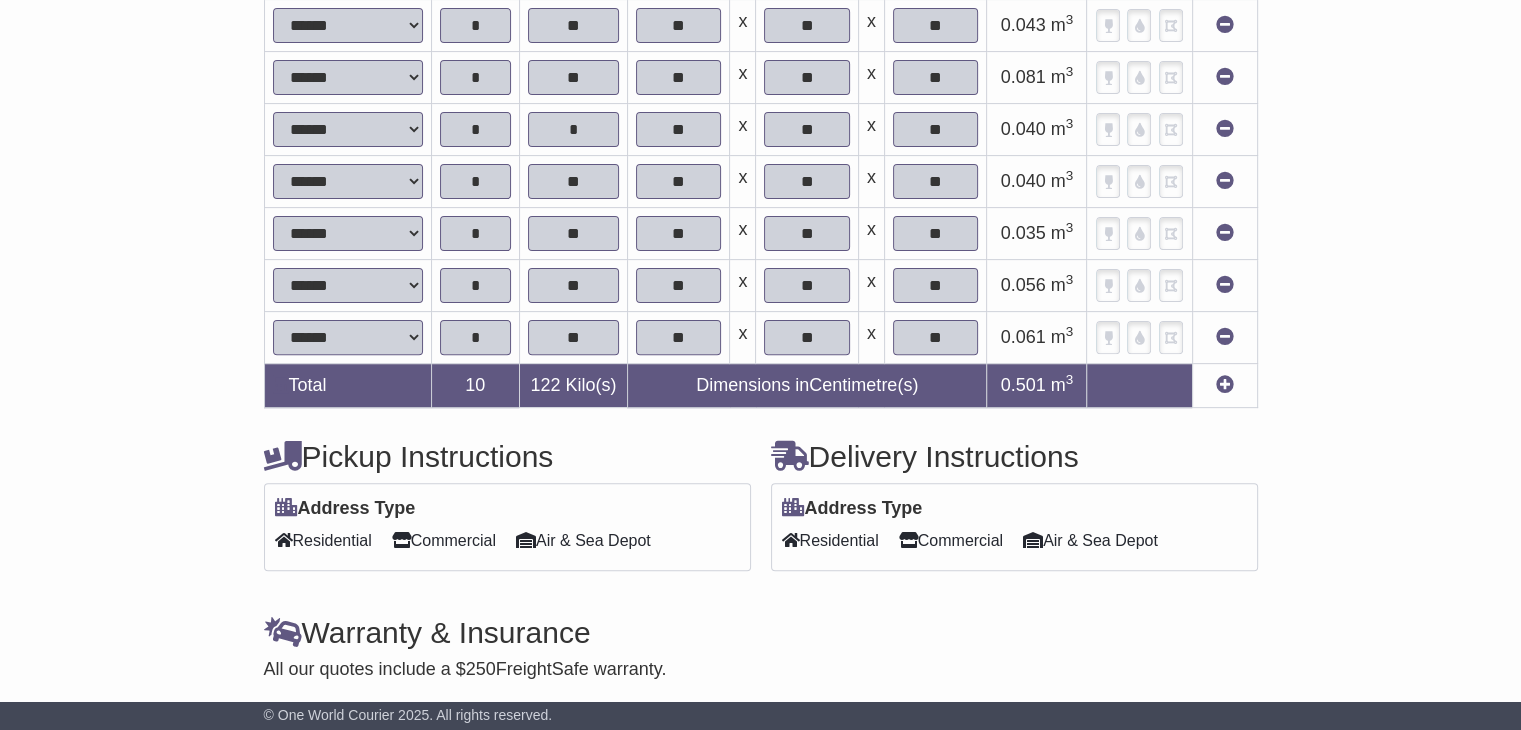 click on "Commercial" at bounding box center [951, 540] 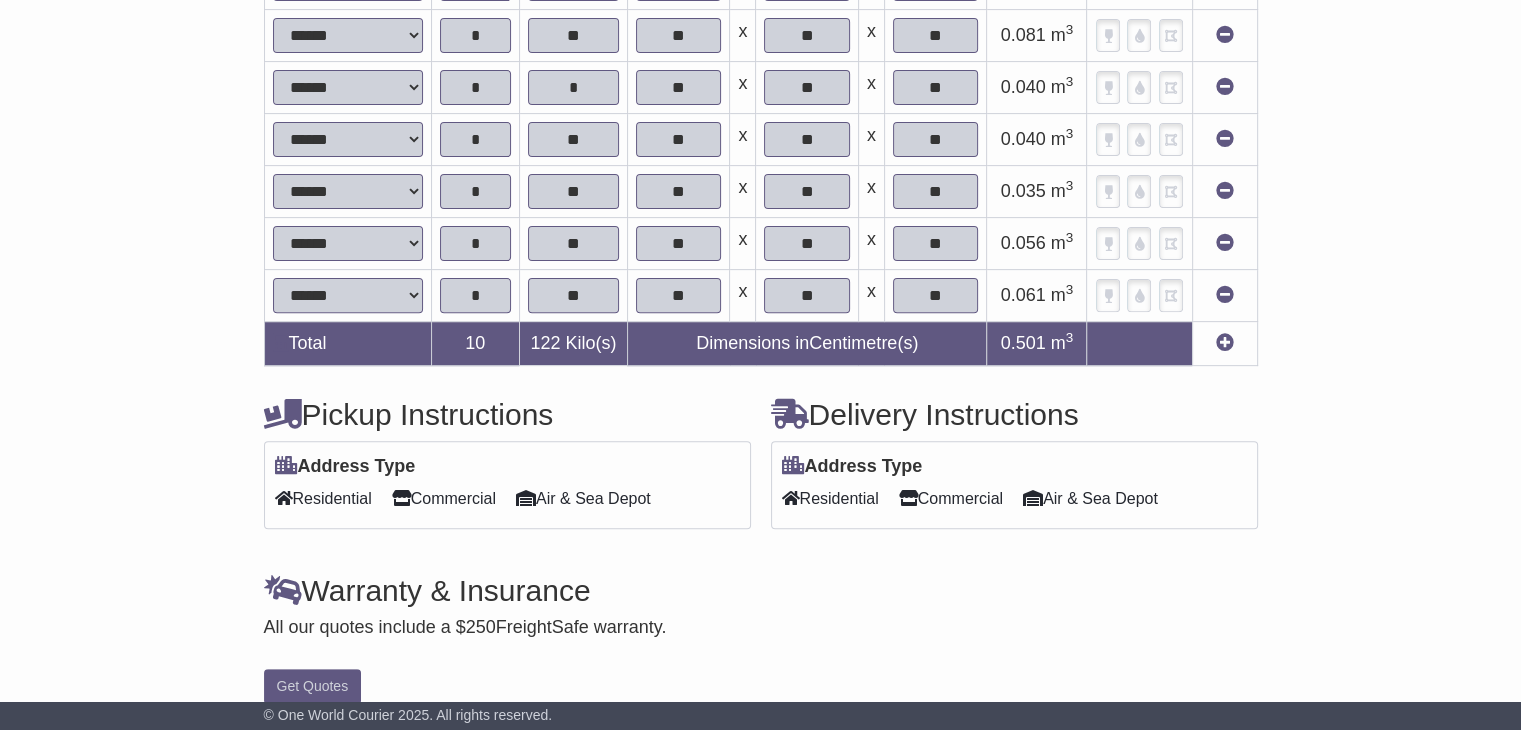 scroll, scrollTop: 689, scrollLeft: 0, axis: vertical 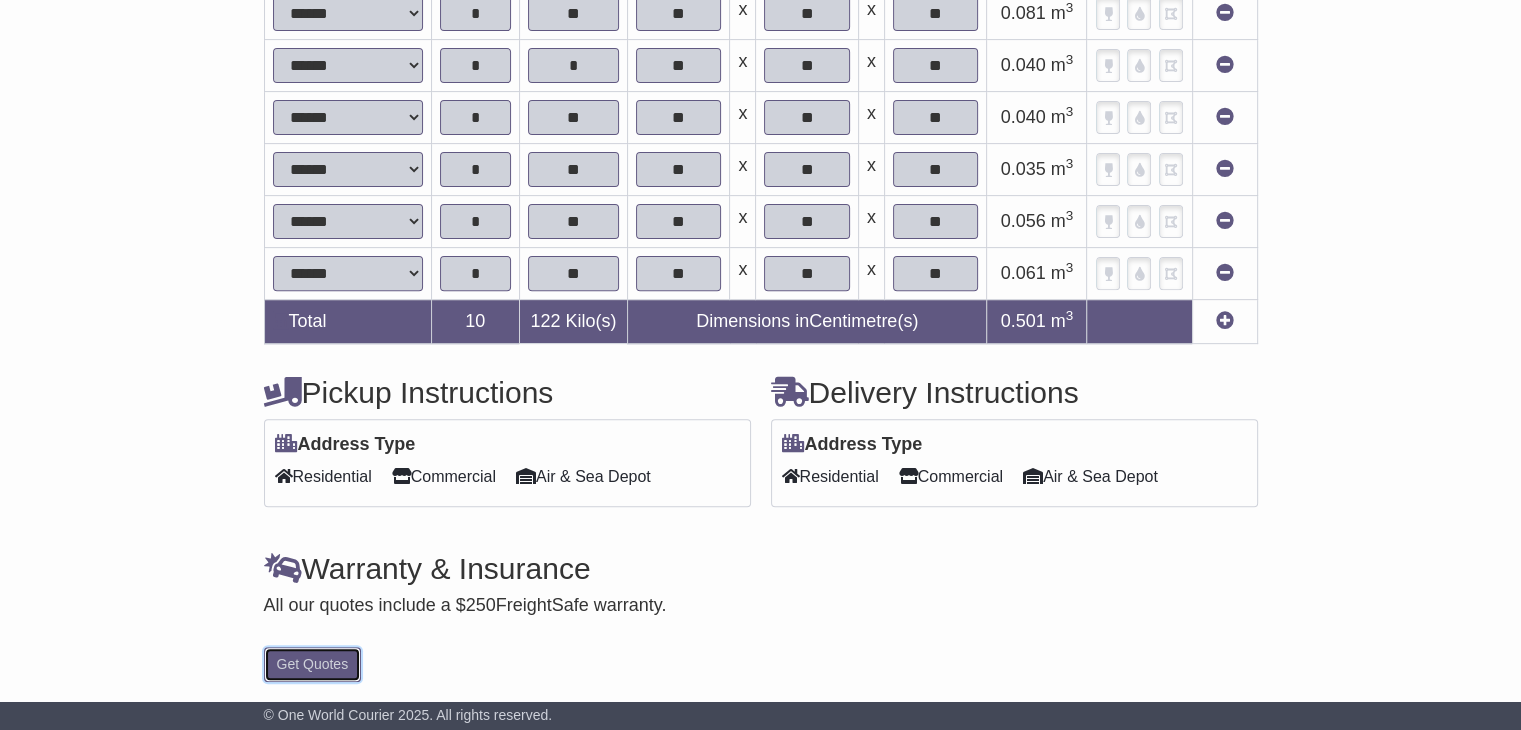 click on "Get Quotes" at bounding box center [313, 664] 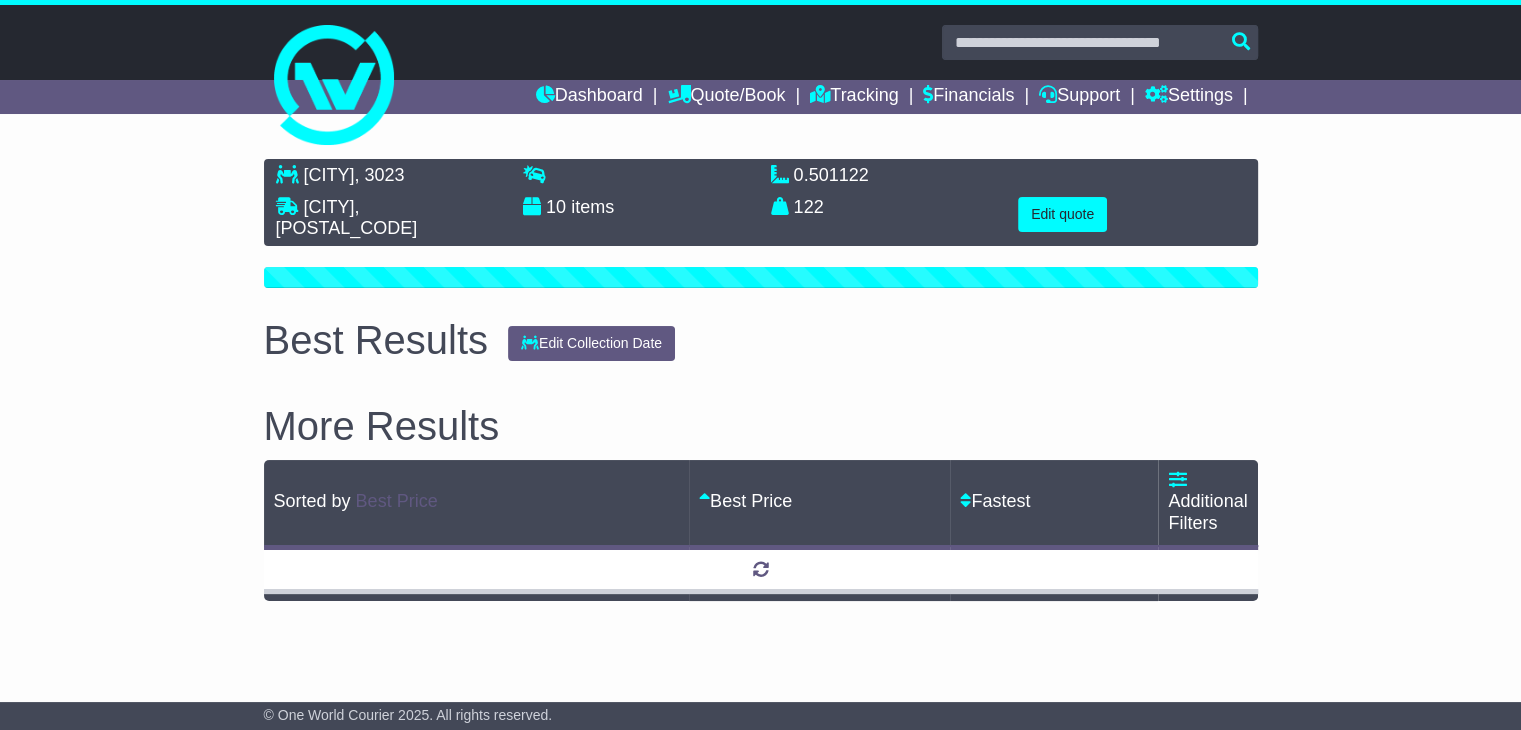 scroll, scrollTop: 0, scrollLeft: 0, axis: both 